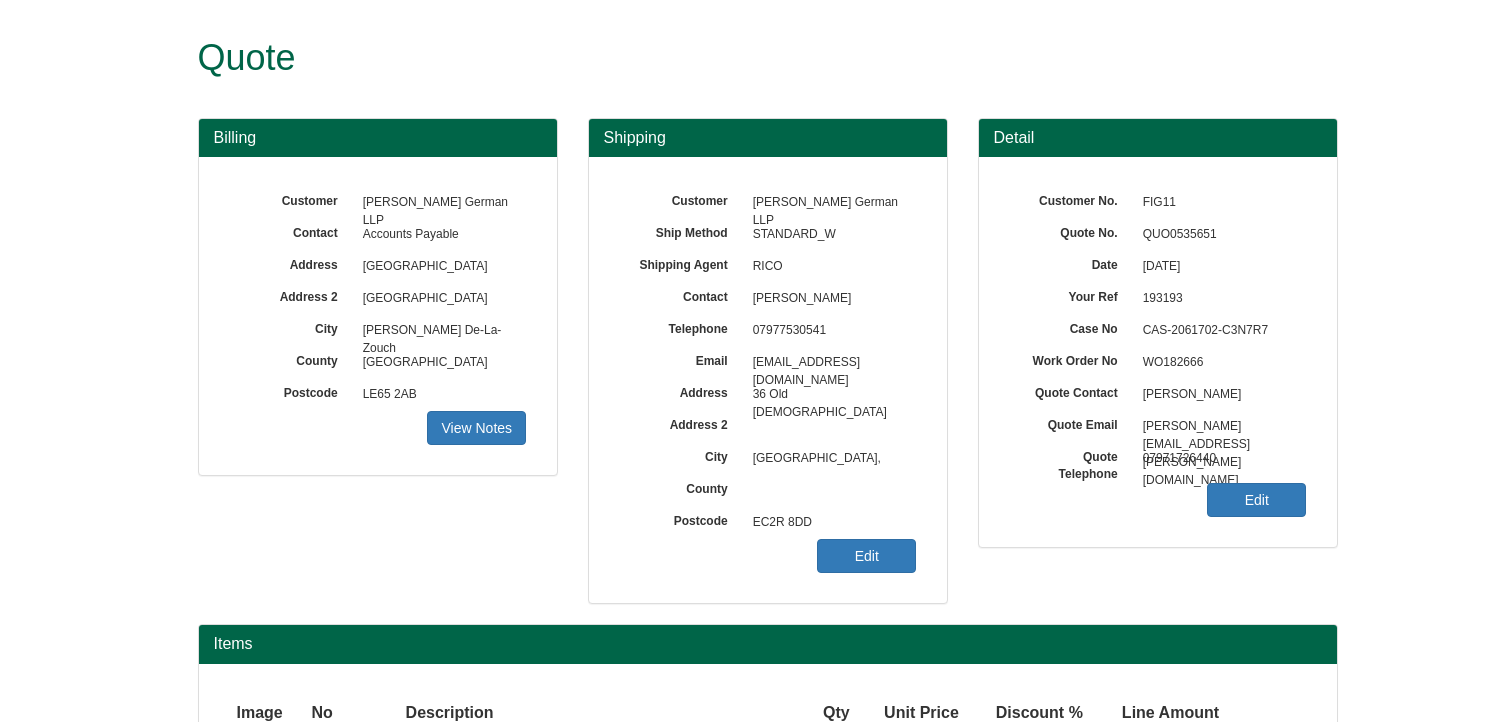 scroll, scrollTop: 215, scrollLeft: 0, axis: vertical 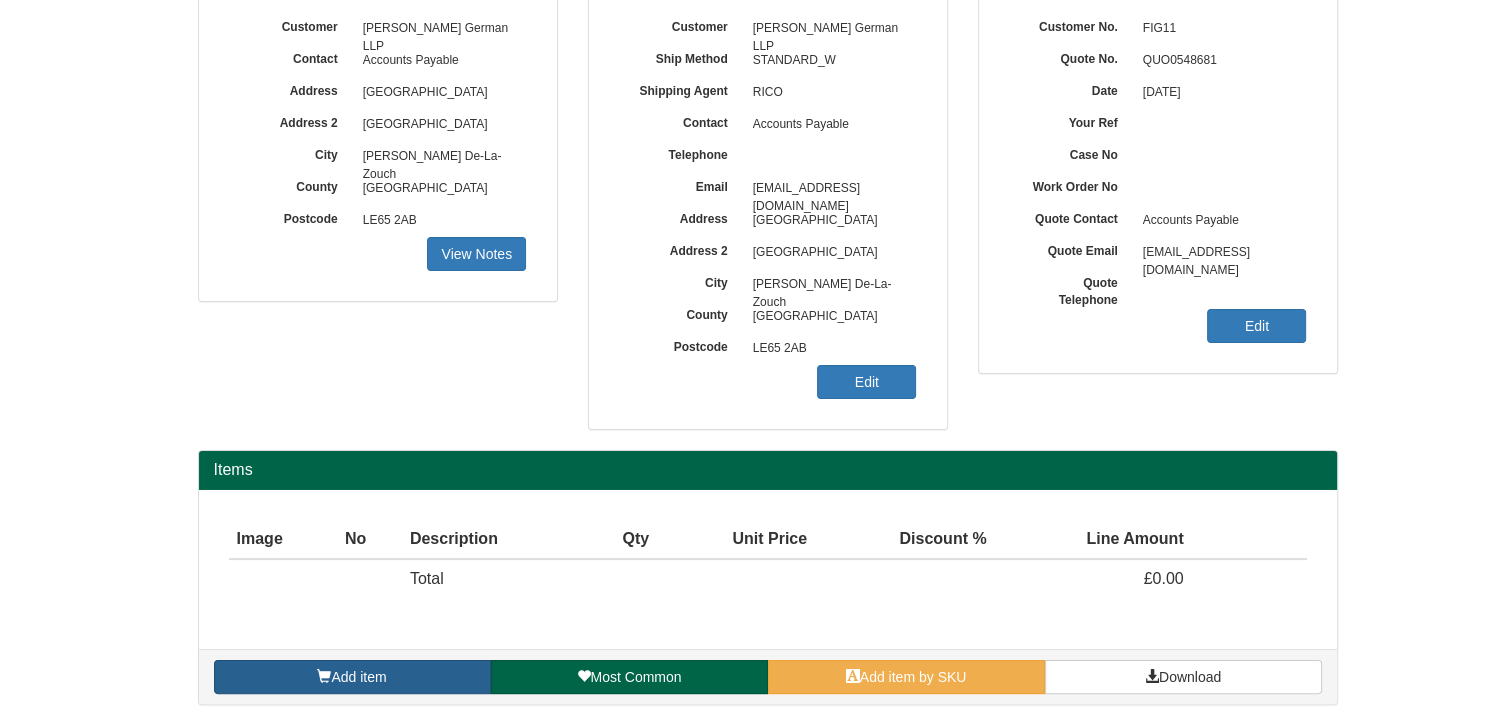 click on "Add item" at bounding box center (352, 677) 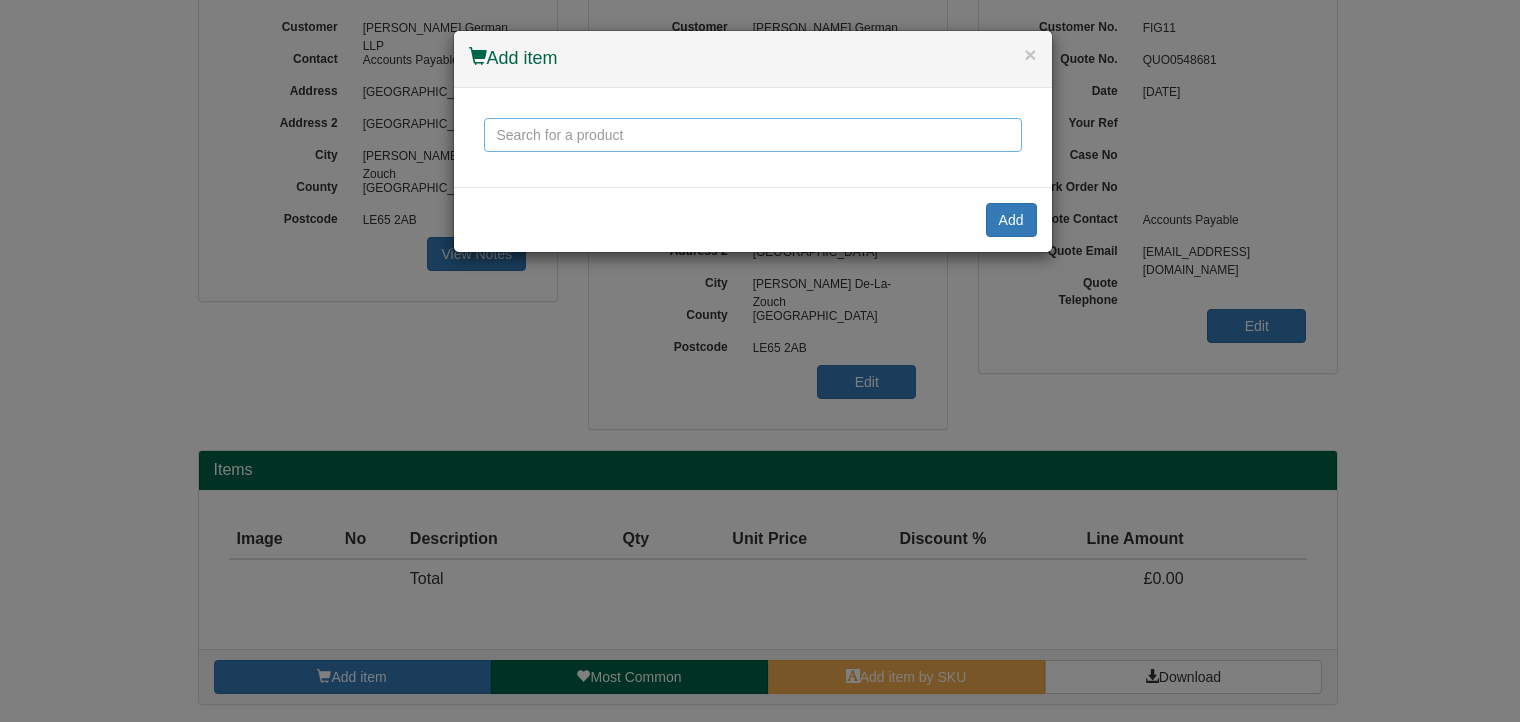 click at bounding box center [753, 135] 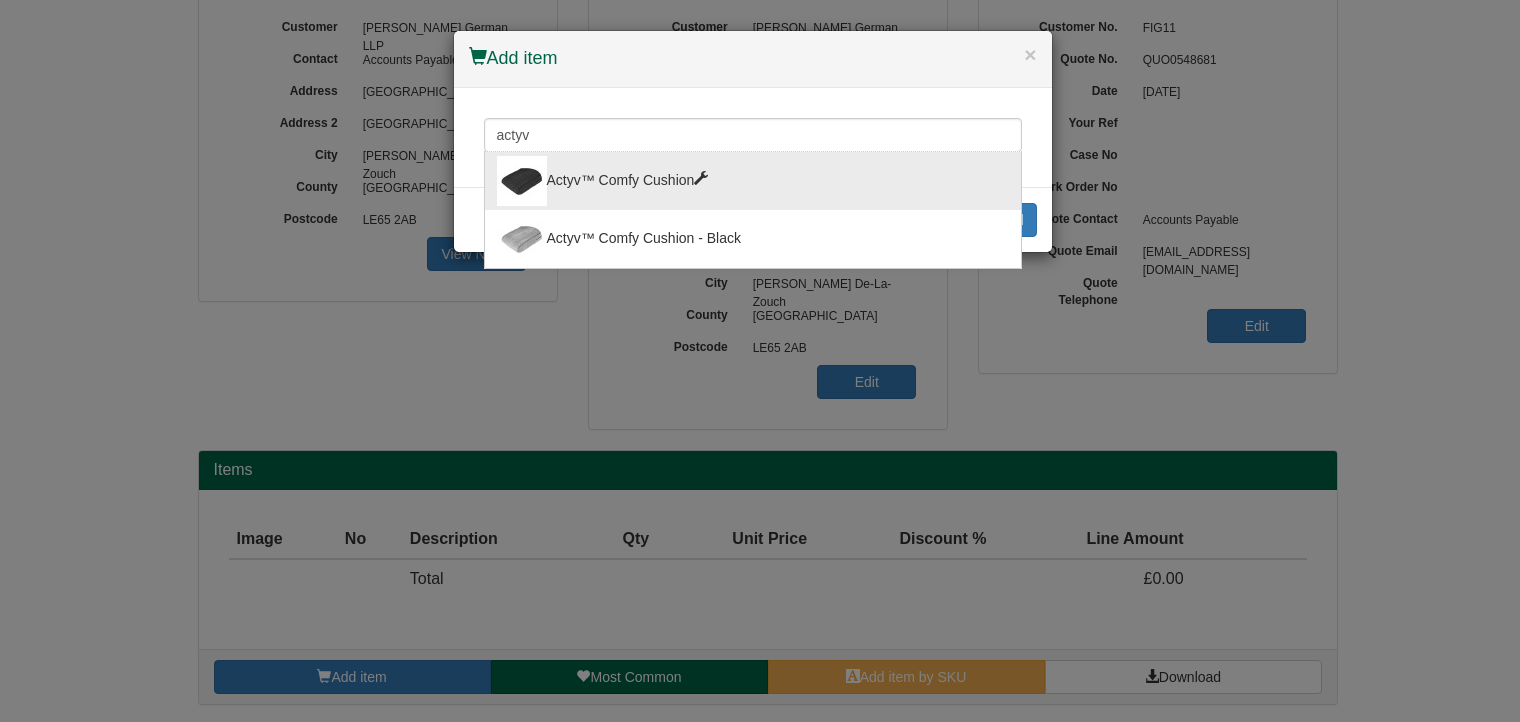 click on "Actyv™ Comfy Cushion" at bounding box center (753, 181) 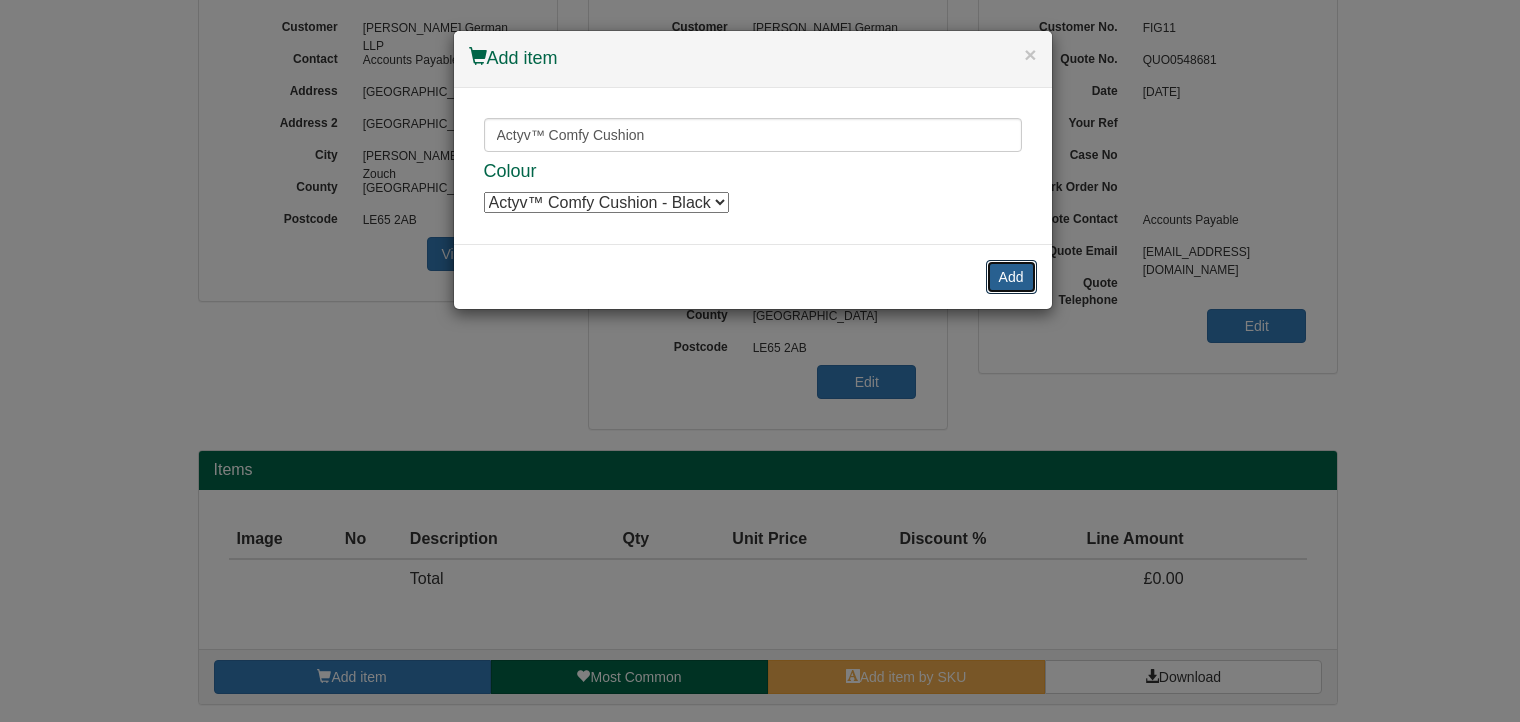 drag, startPoint x: 1000, startPoint y: 277, endPoint x: 1008, endPoint y: 266, distance: 13.601471 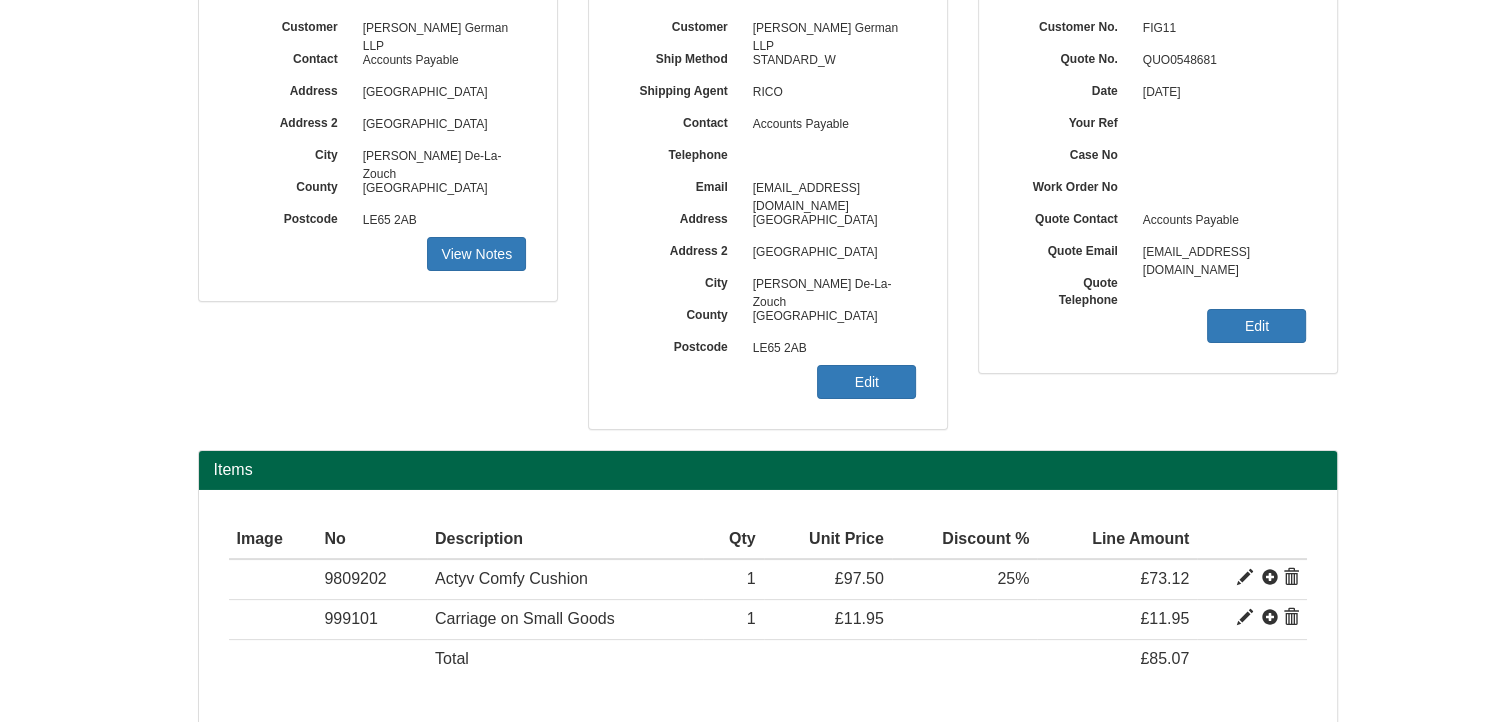 scroll, scrollTop: 328, scrollLeft: 0, axis: vertical 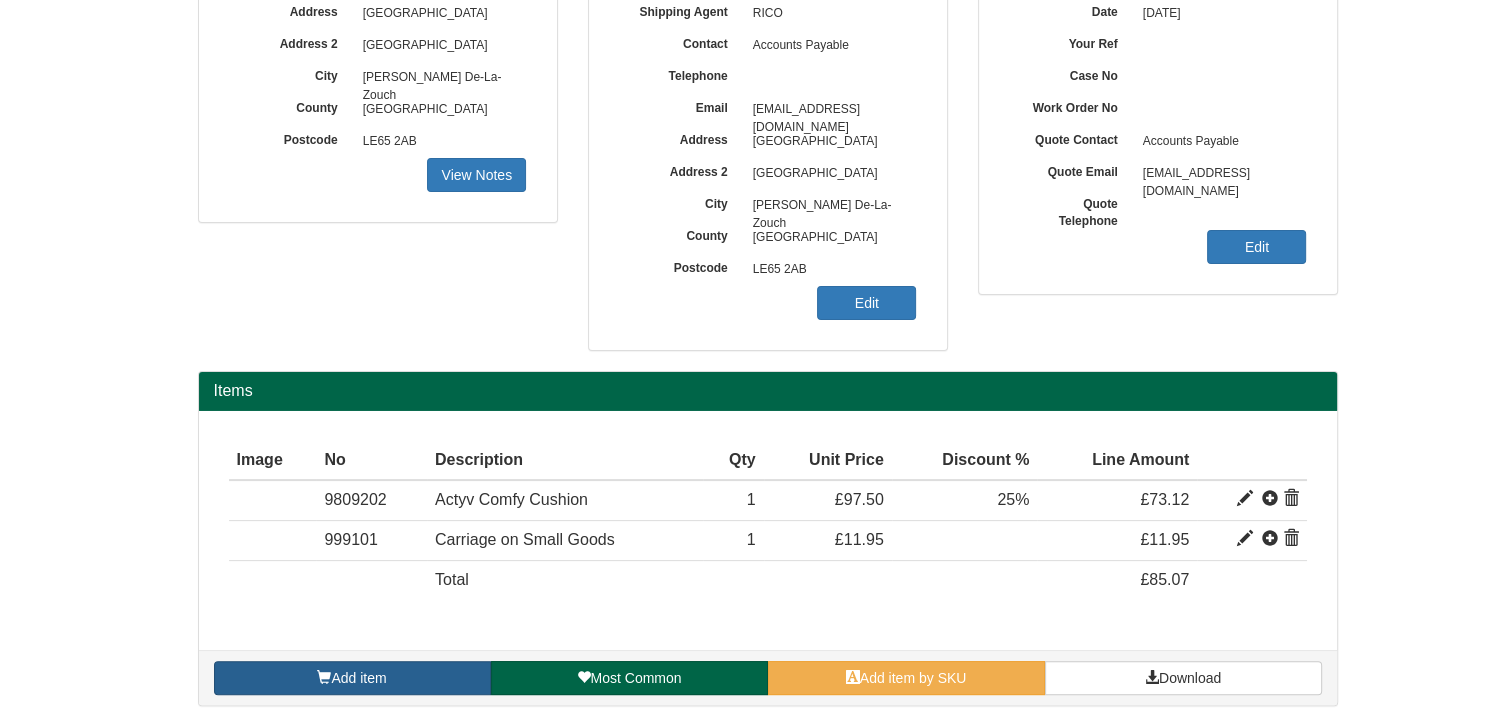 click on "Add item" at bounding box center [352, 678] 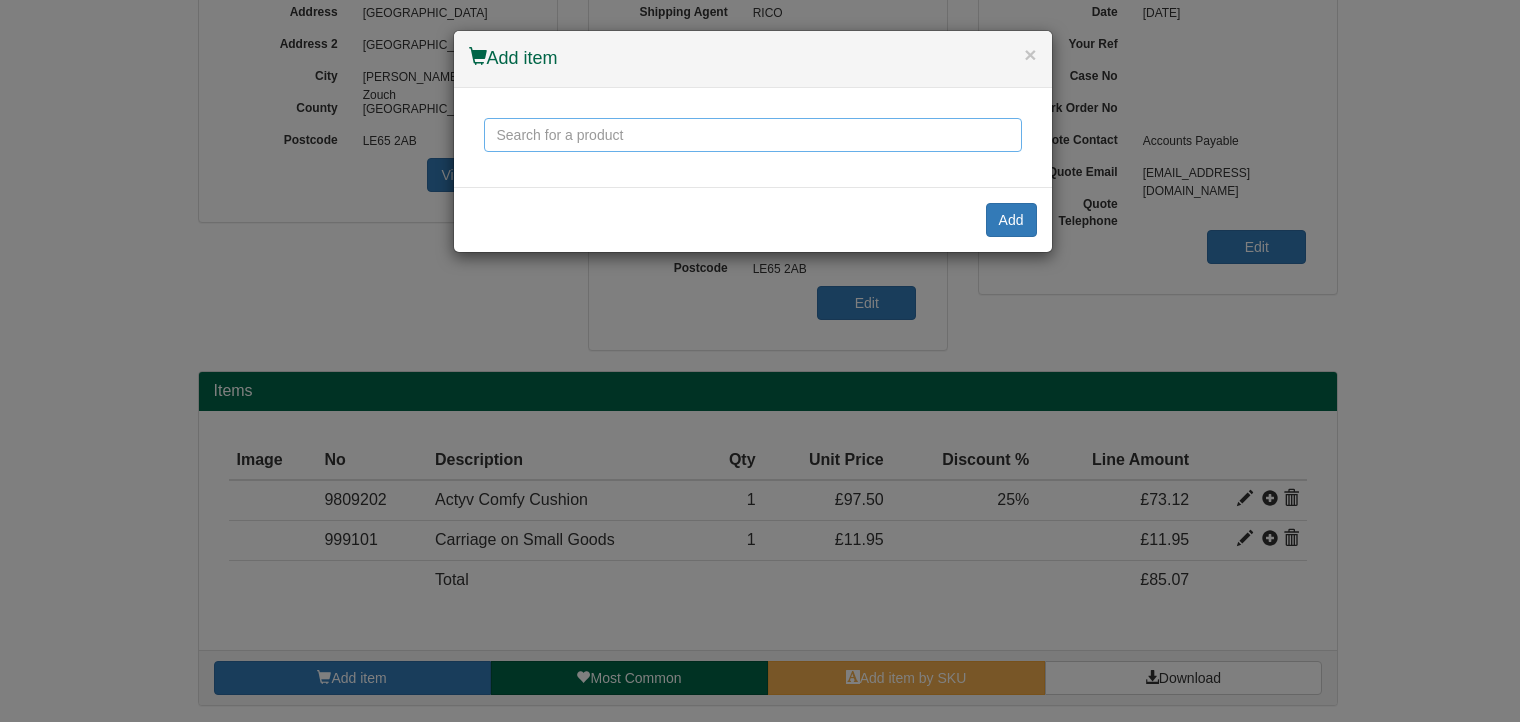 click at bounding box center (753, 135) 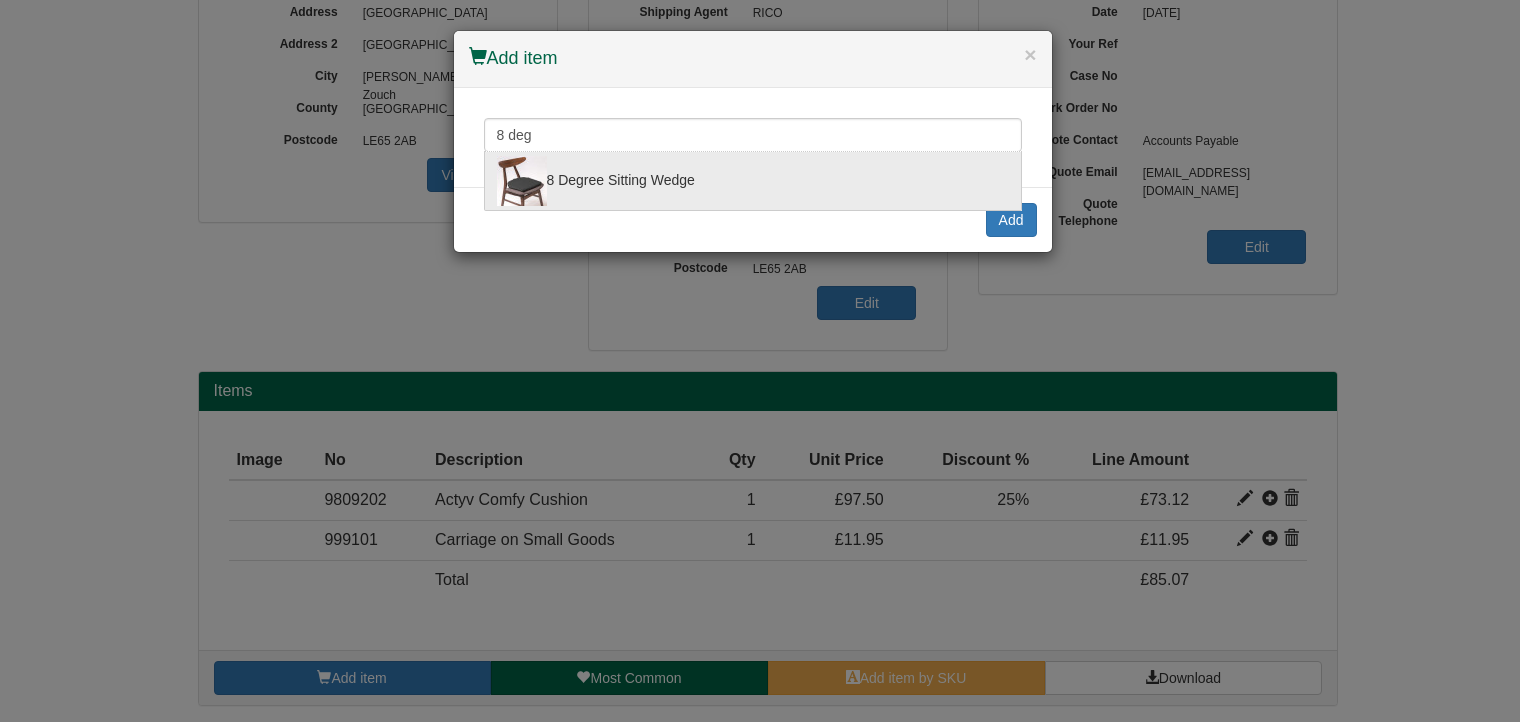 click on "8 Degree Sitting Wedge" at bounding box center [753, 181] 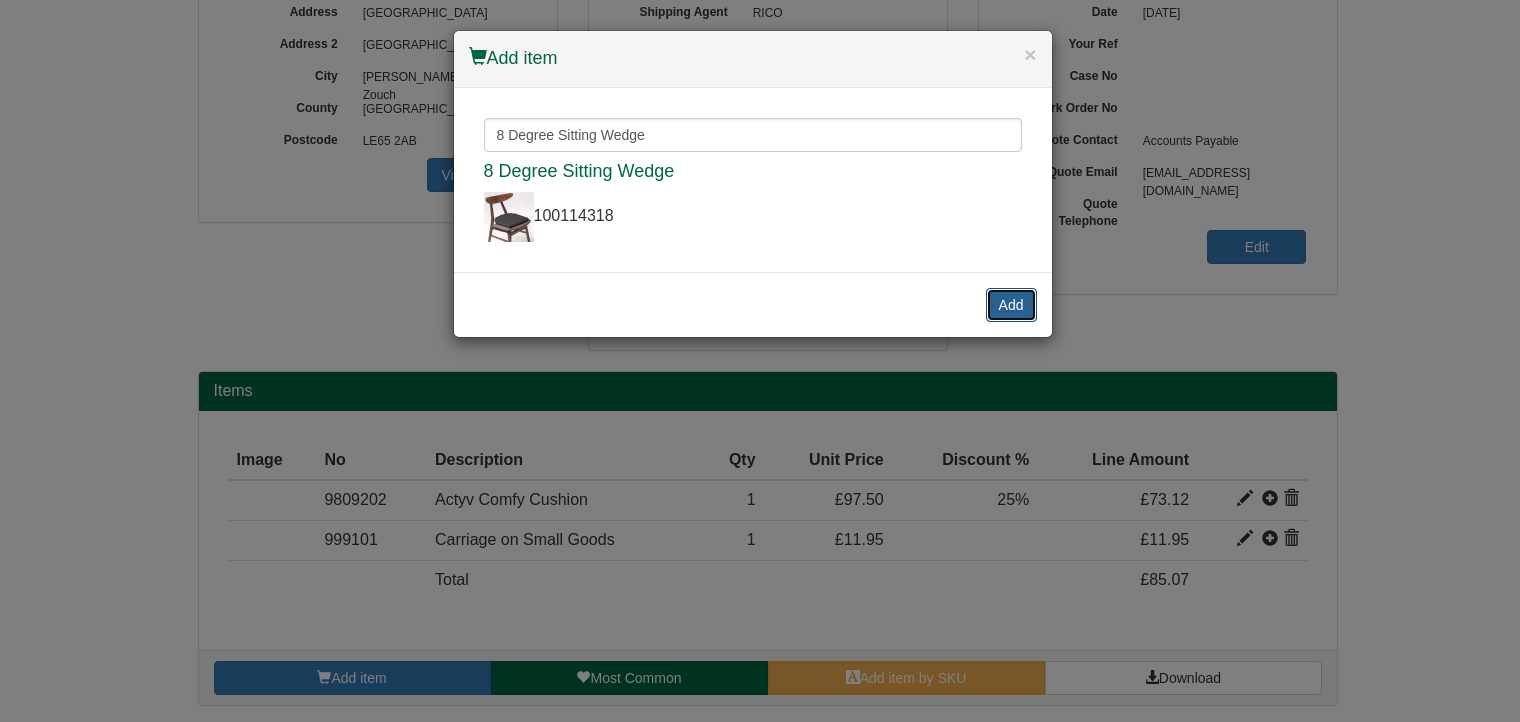 click on "Add" at bounding box center [1011, 305] 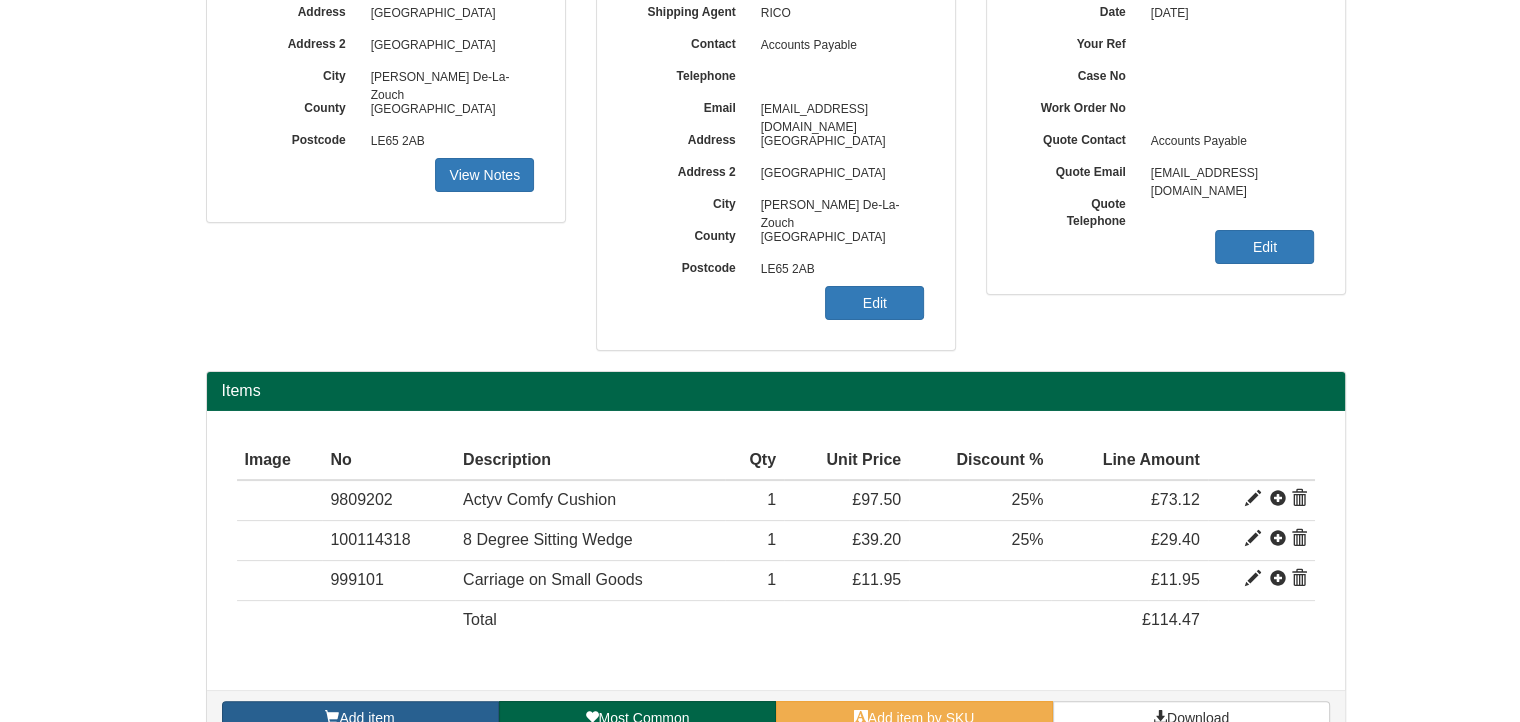 scroll, scrollTop: 368, scrollLeft: 0, axis: vertical 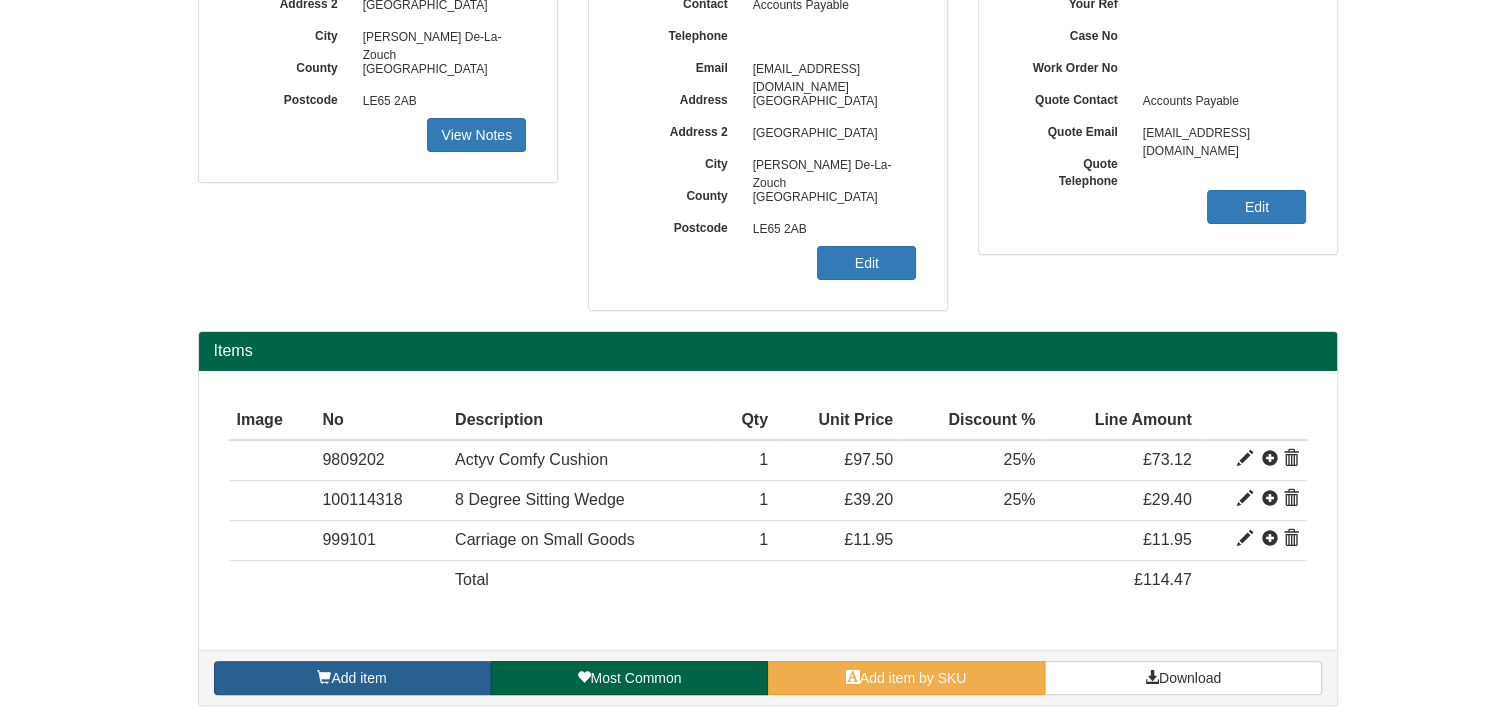 click on "Add item" at bounding box center [352, 678] 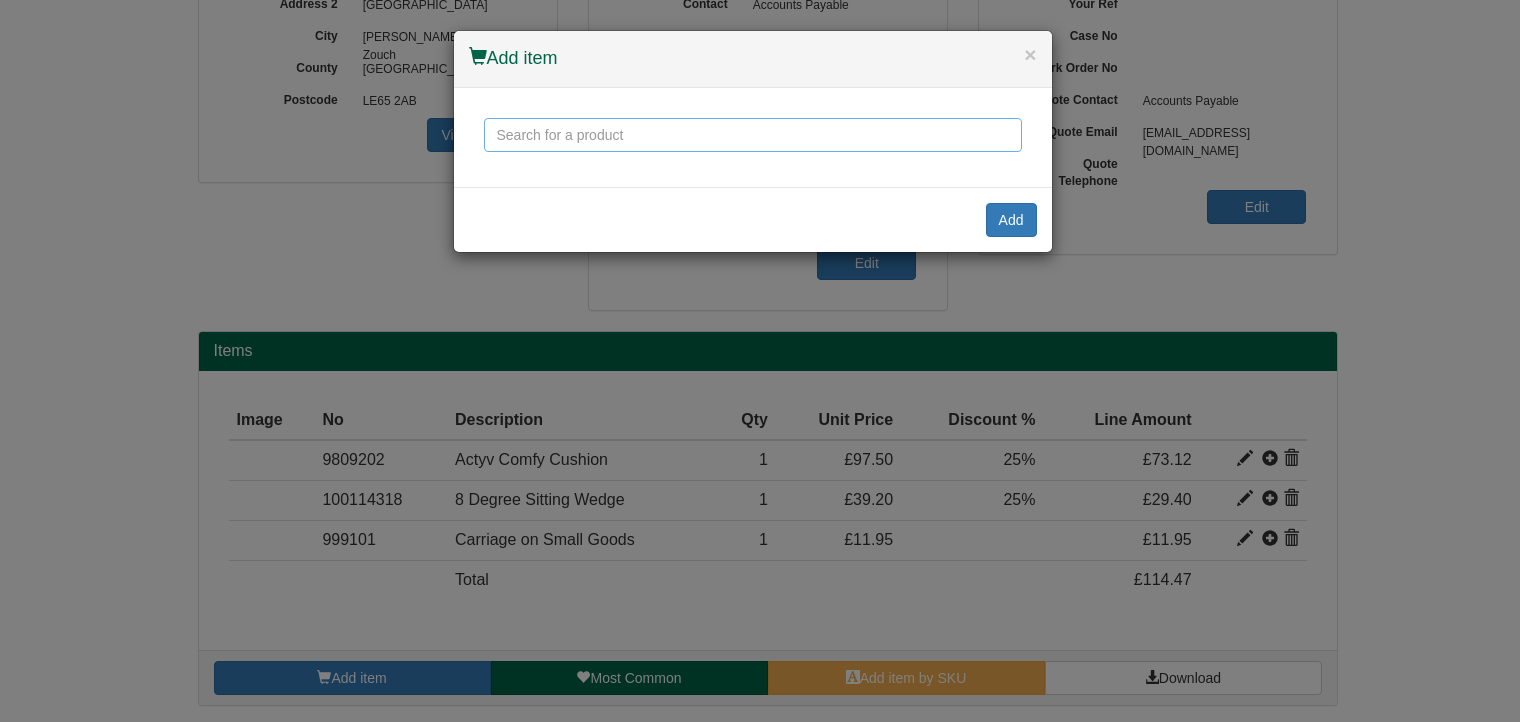 click at bounding box center (753, 135) 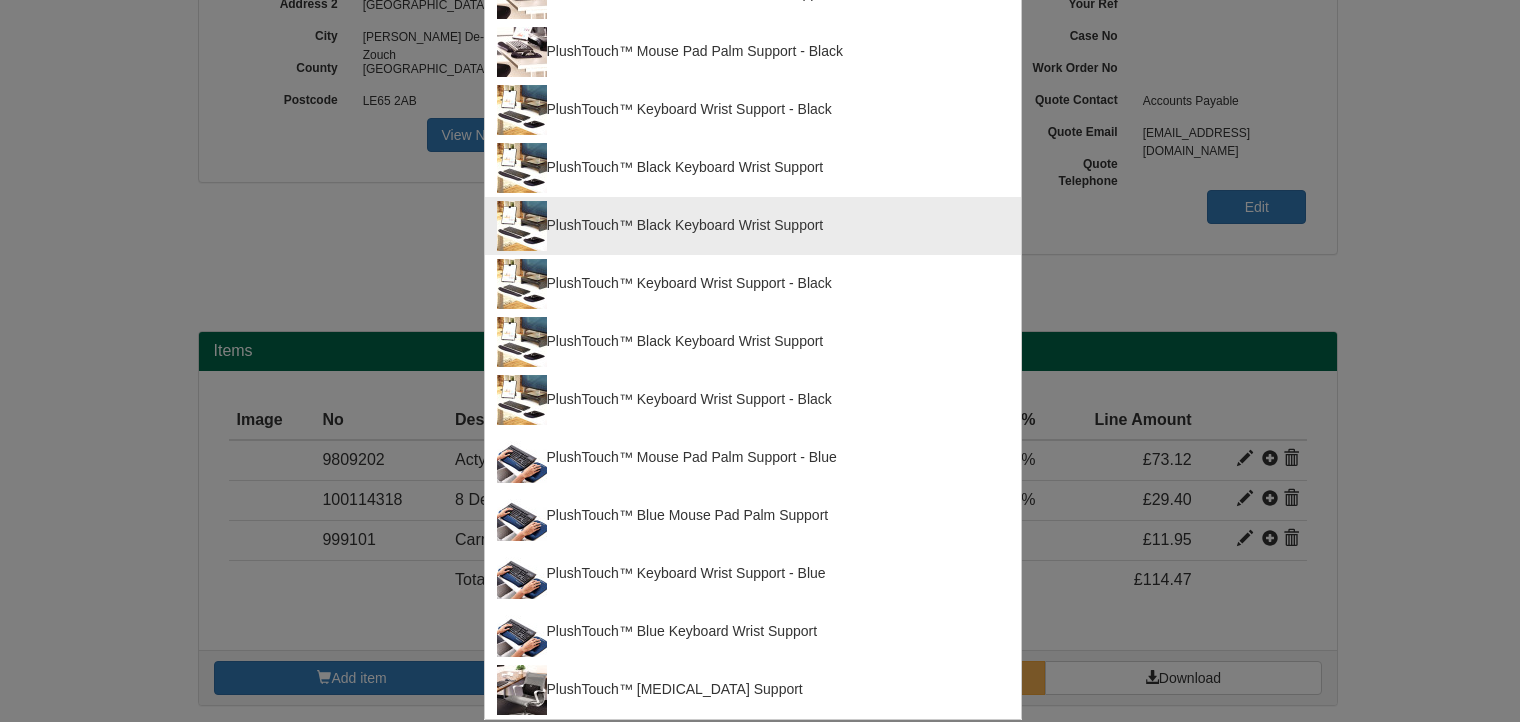 scroll, scrollTop: 427, scrollLeft: 0, axis: vertical 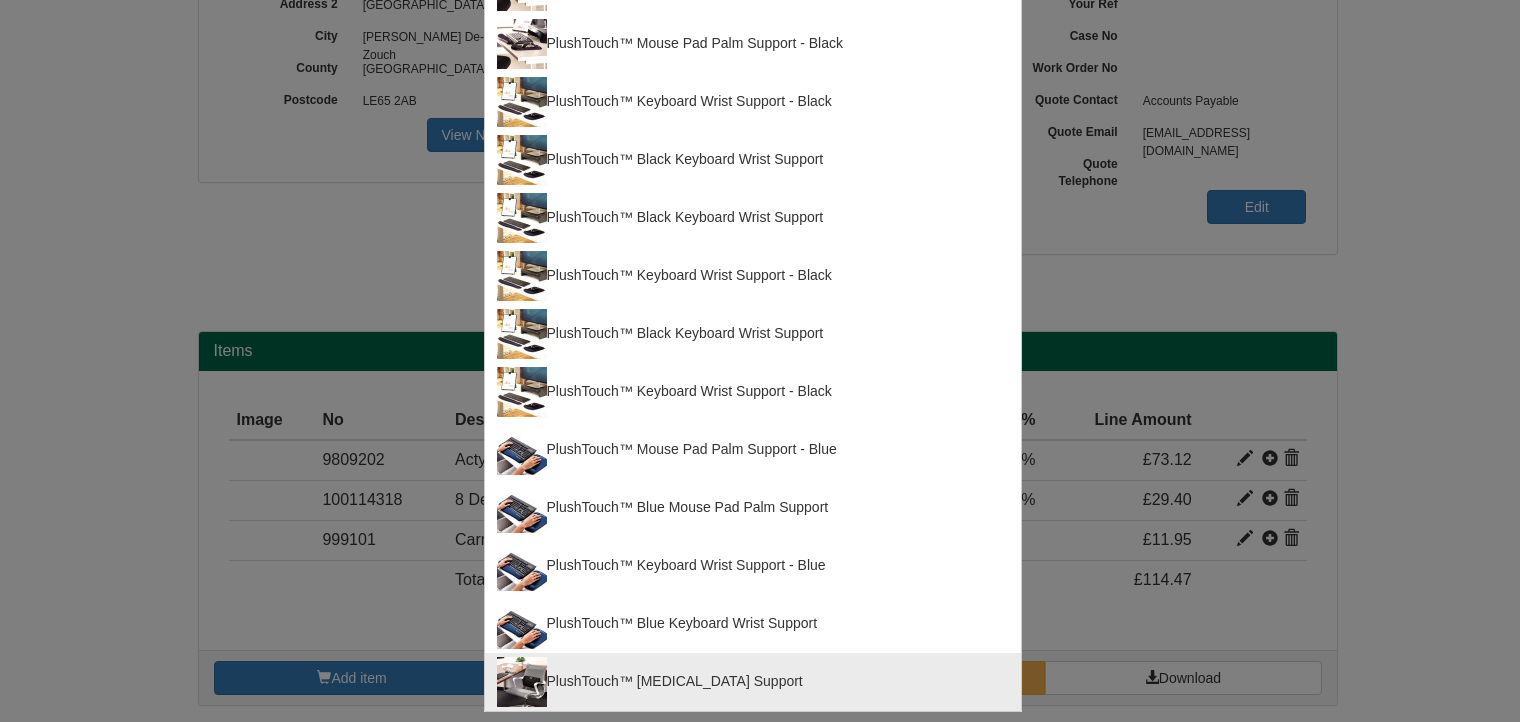 click on "PlushTouch™ Lumbar Support" at bounding box center (753, 682) 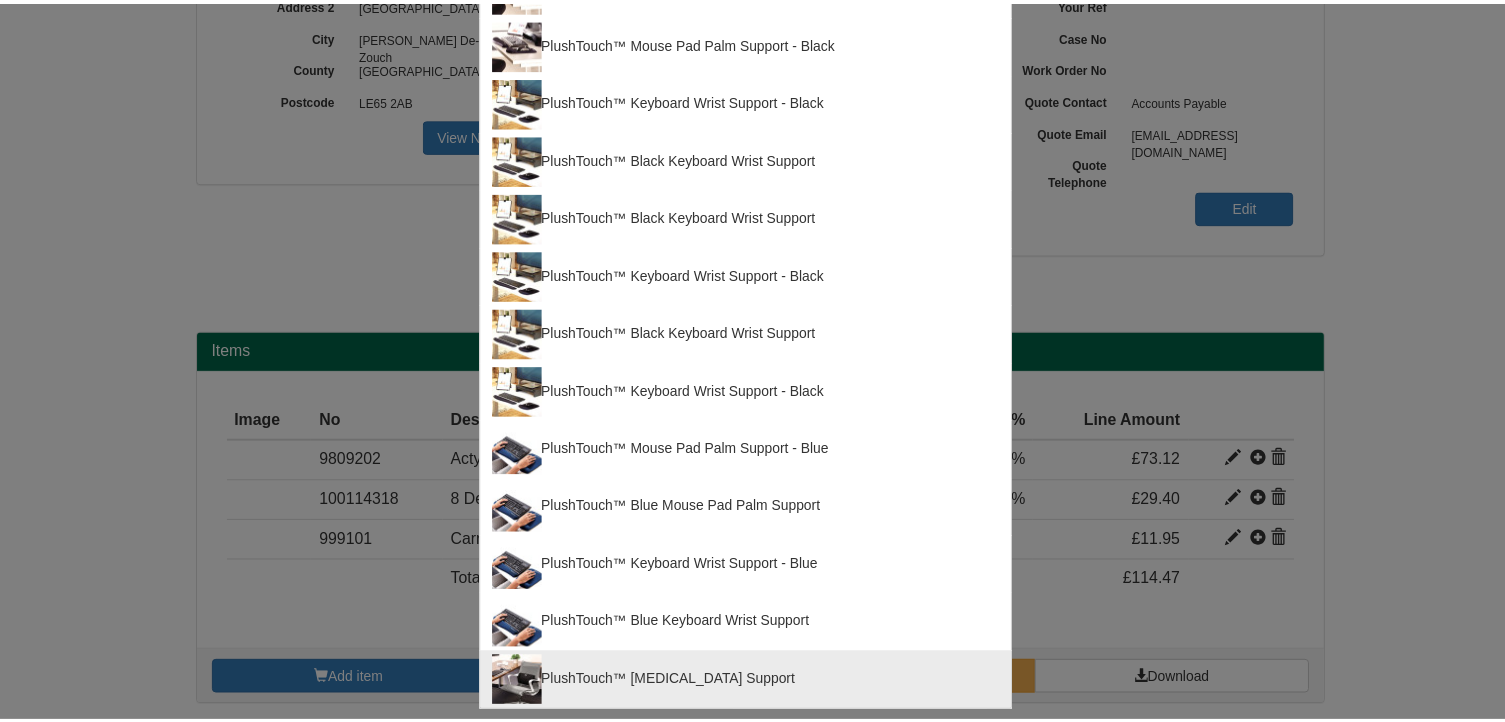 scroll, scrollTop: 0, scrollLeft: 0, axis: both 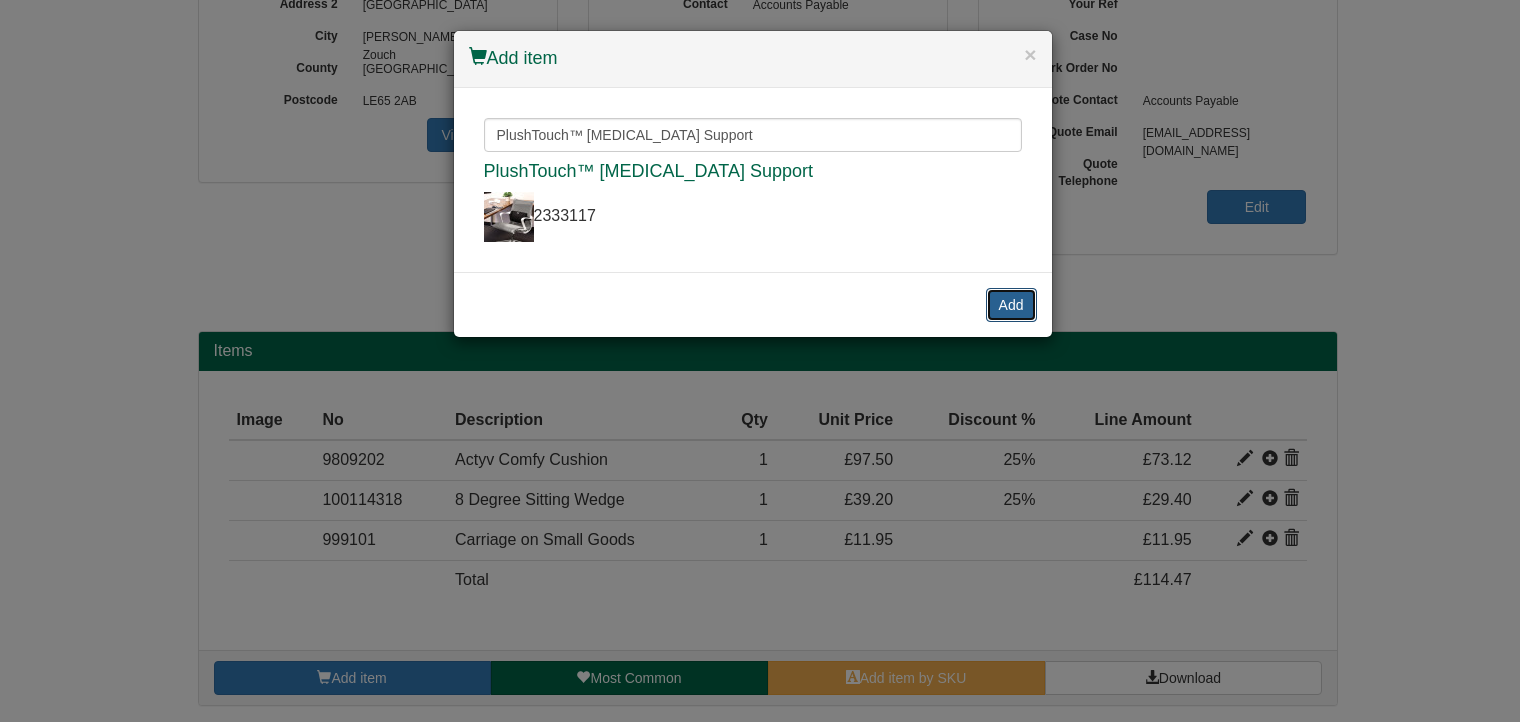 click on "Add" at bounding box center (1011, 305) 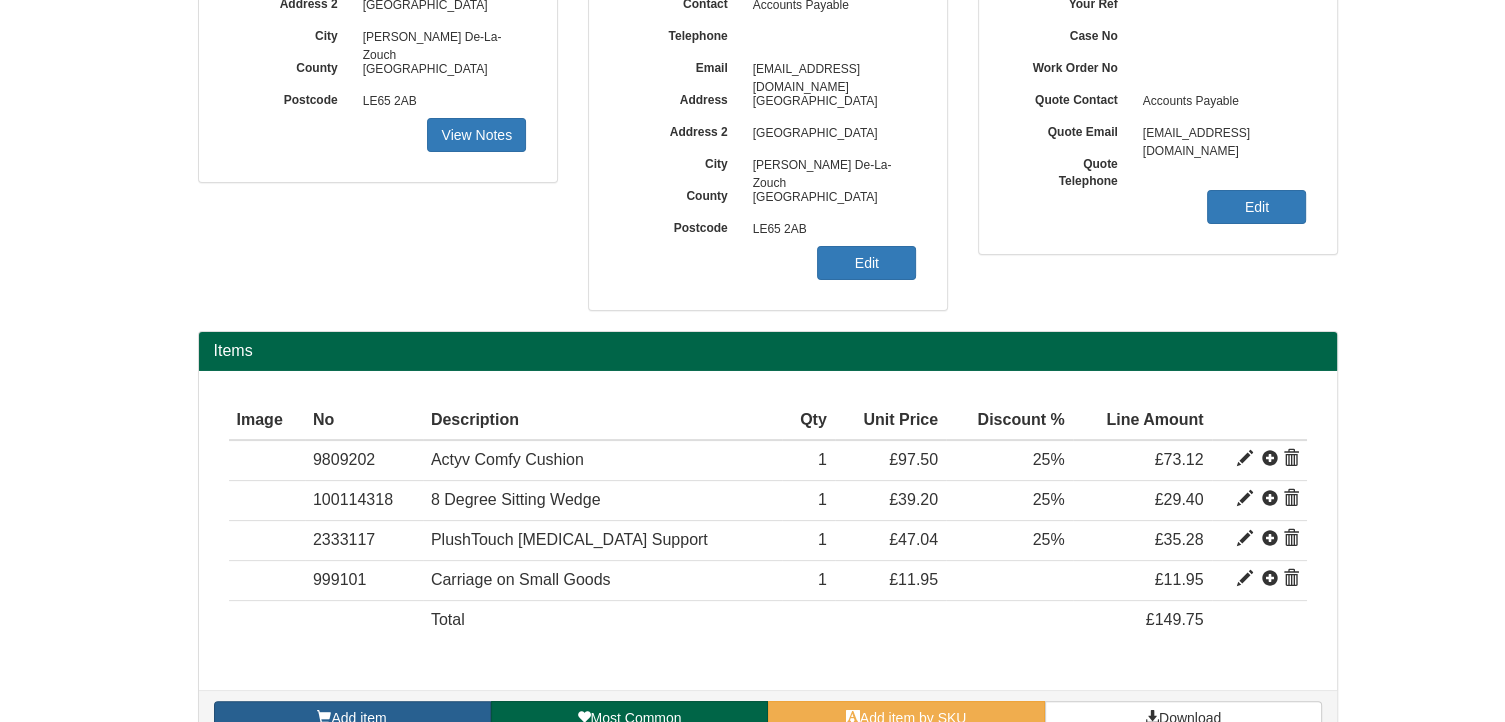 click on "Add item" at bounding box center (352, 718) 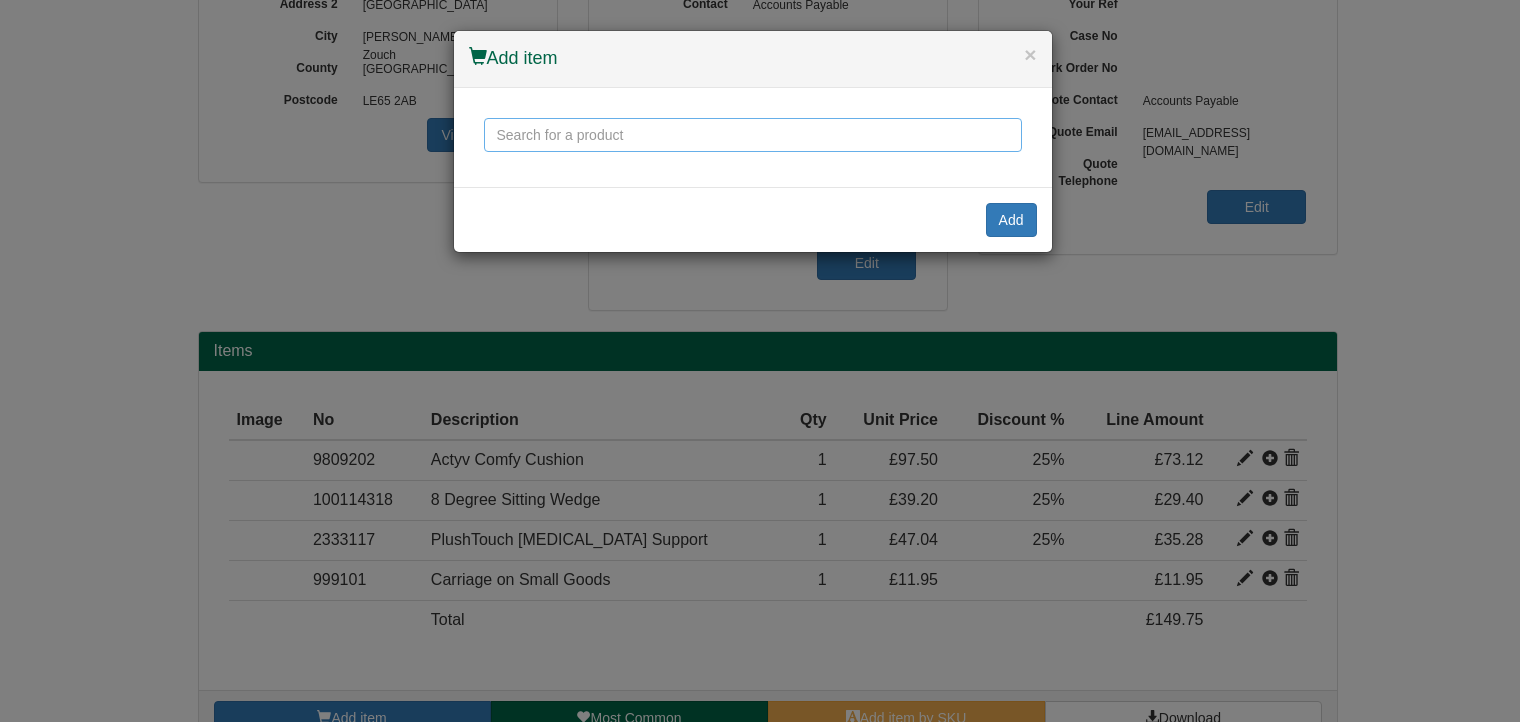 click at bounding box center [753, 135] 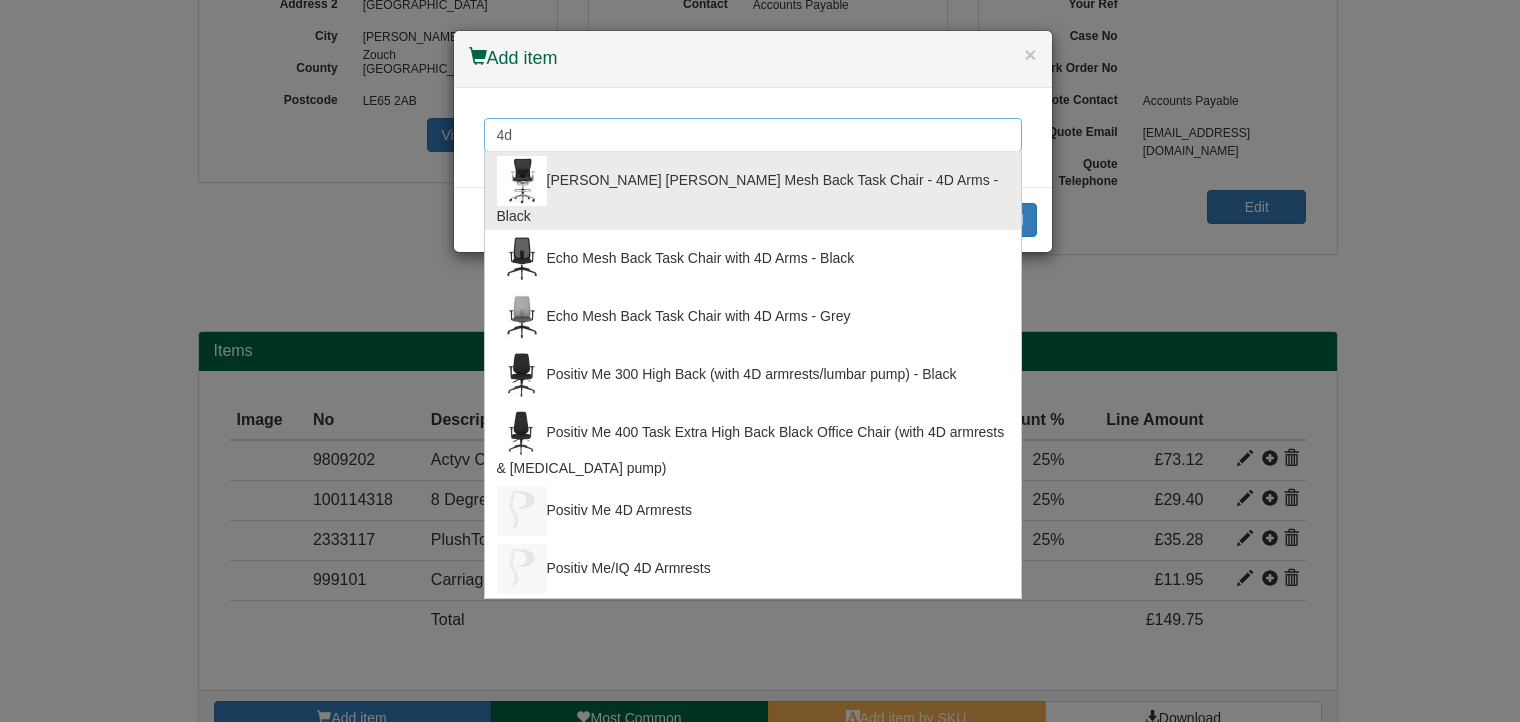 click on "4d" at bounding box center (753, 135) 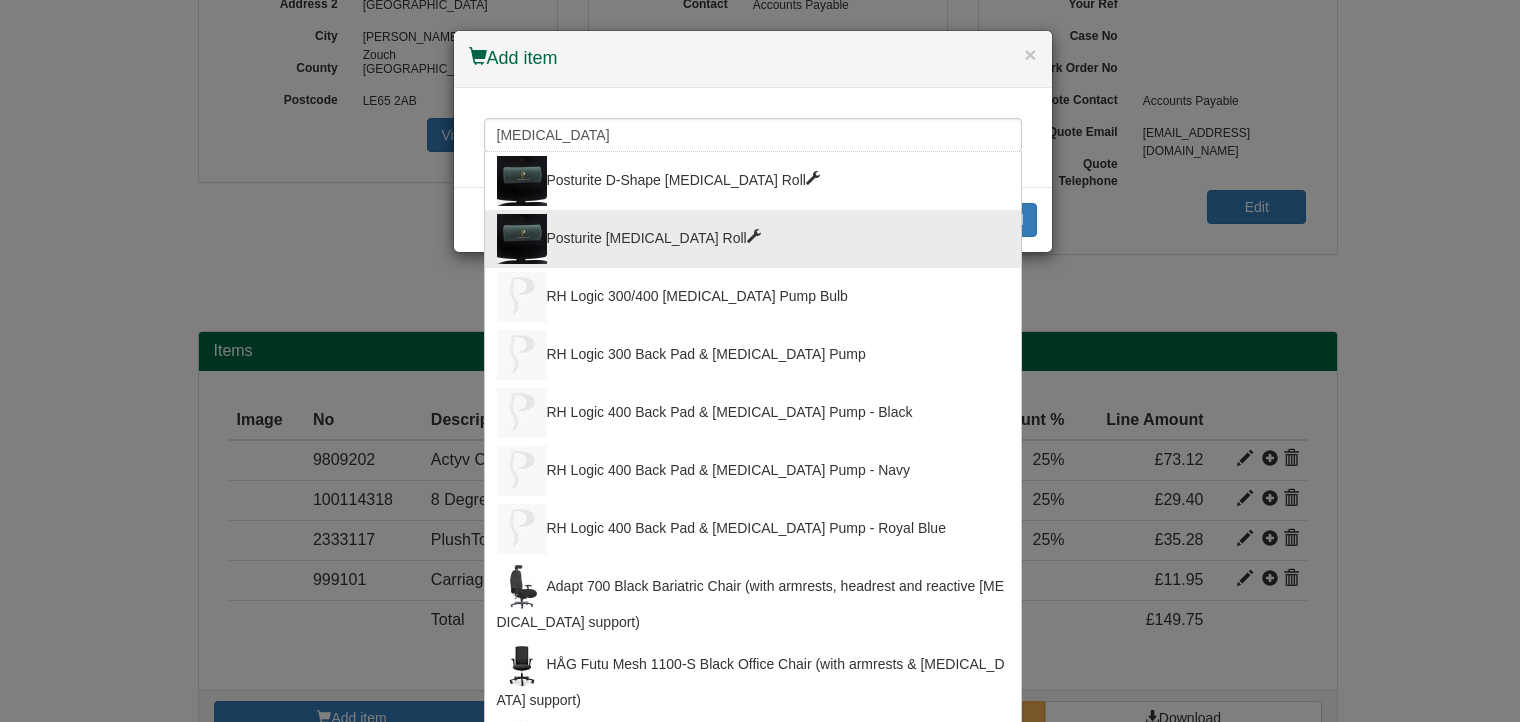 click on "Posturite Lumbar Roll" at bounding box center (753, 239) 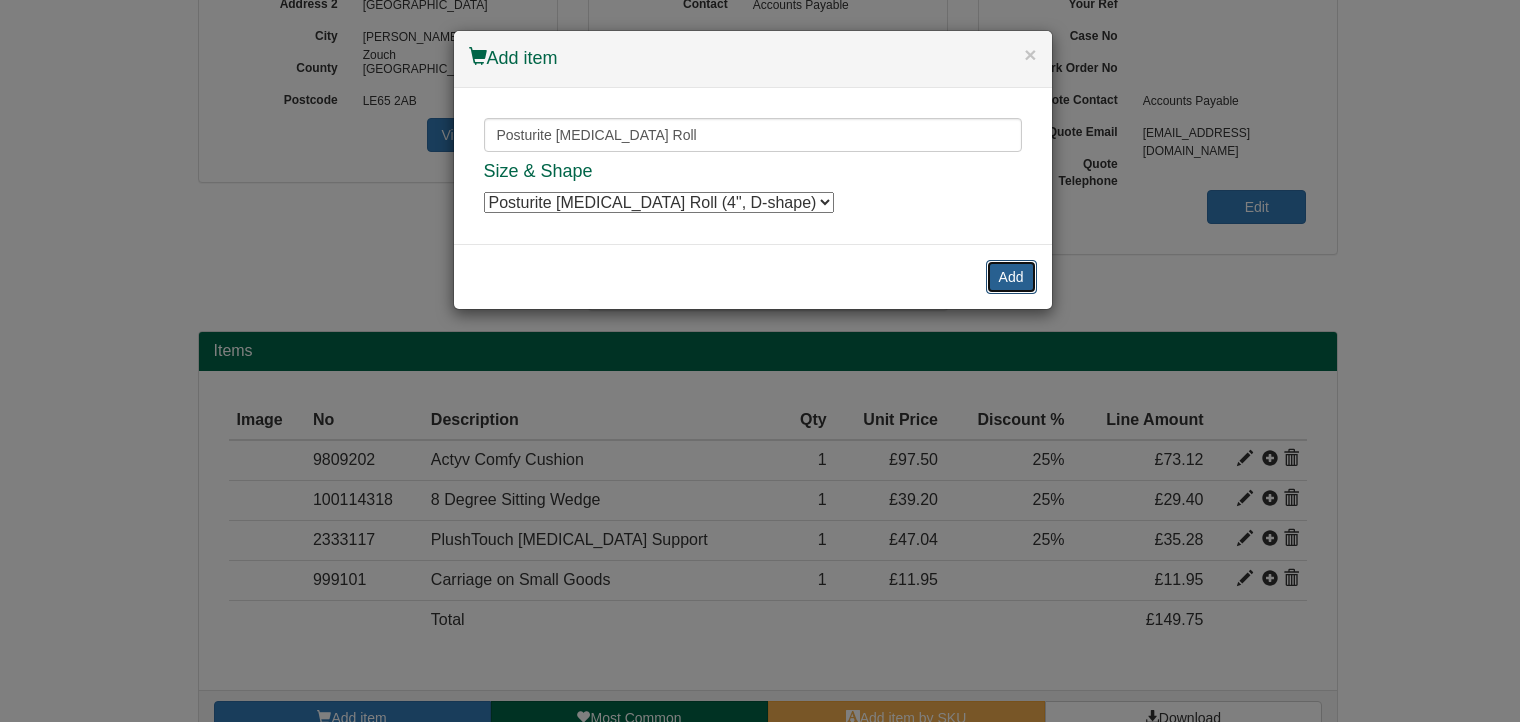 click on "Add" at bounding box center [1011, 277] 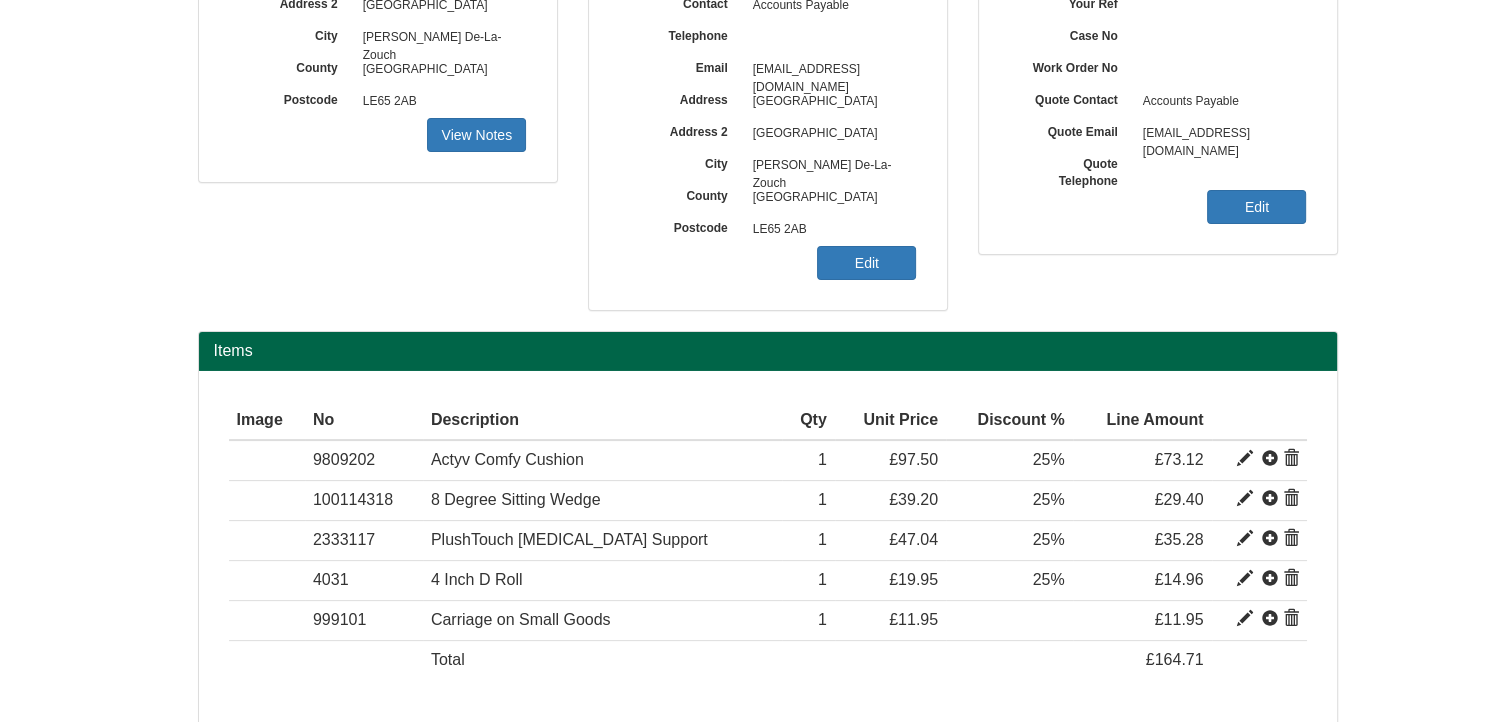 scroll, scrollTop: 448, scrollLeft: 0, axis: vertical 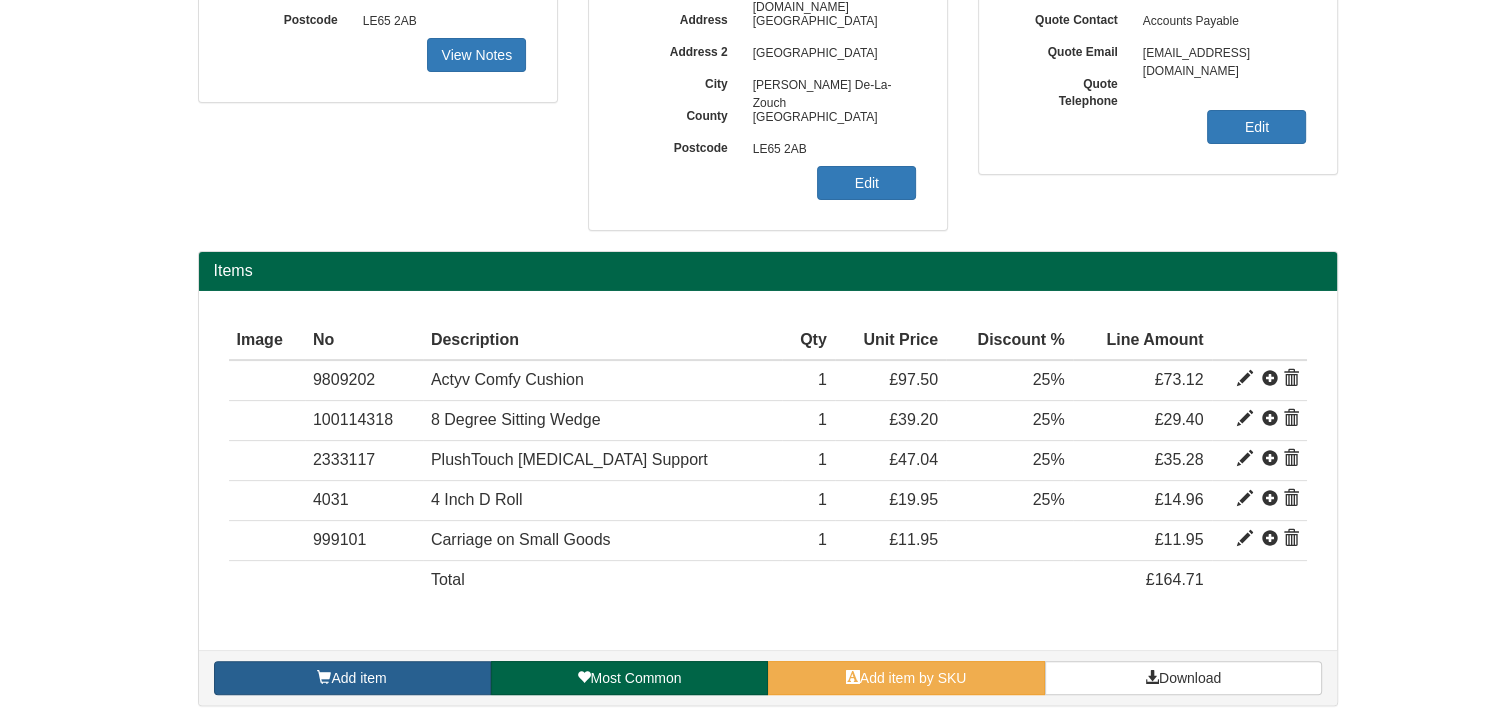 click on "Add item" at bounding box center (352, 678) 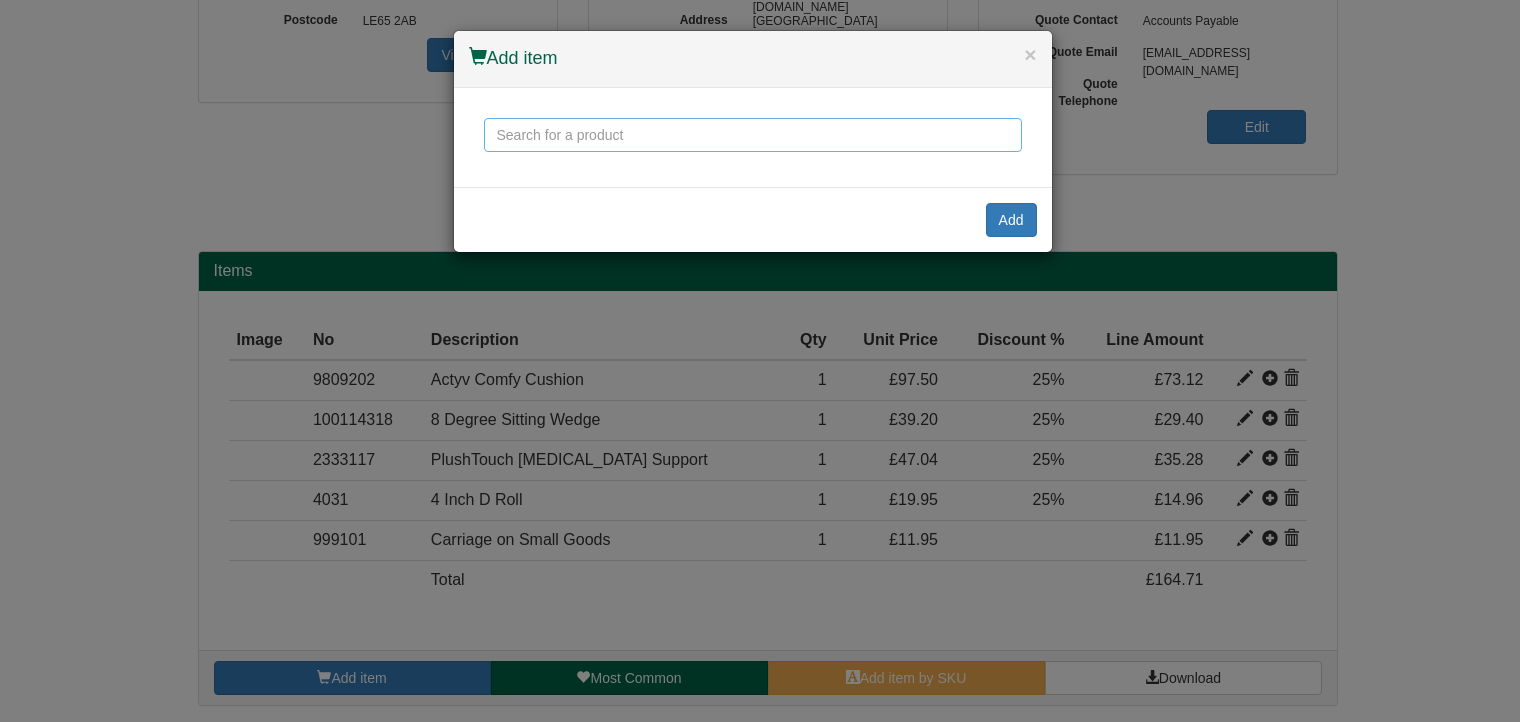 click at bounding box center (753, 135) 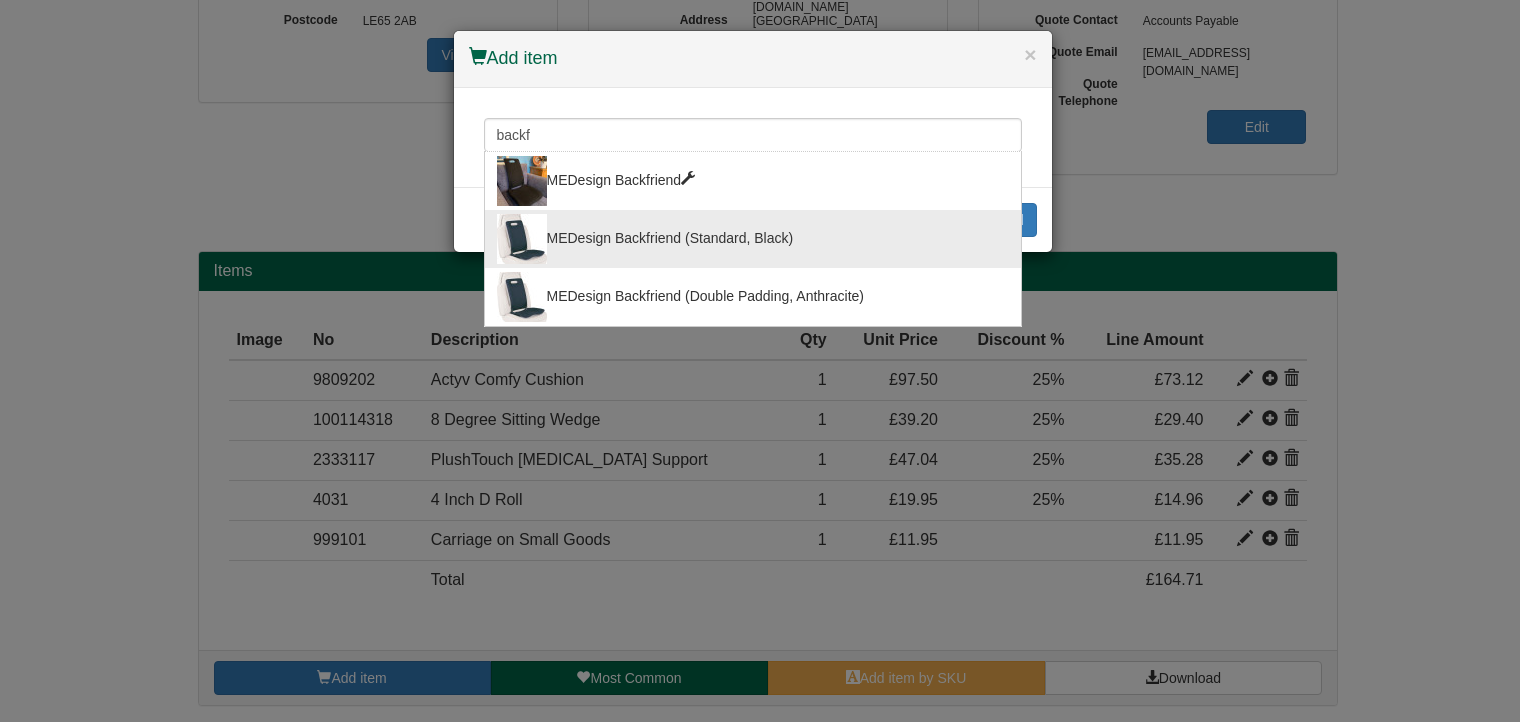 click on "MEDesign Backfriend (Standard, Black)" at bounding box center [753, 239] 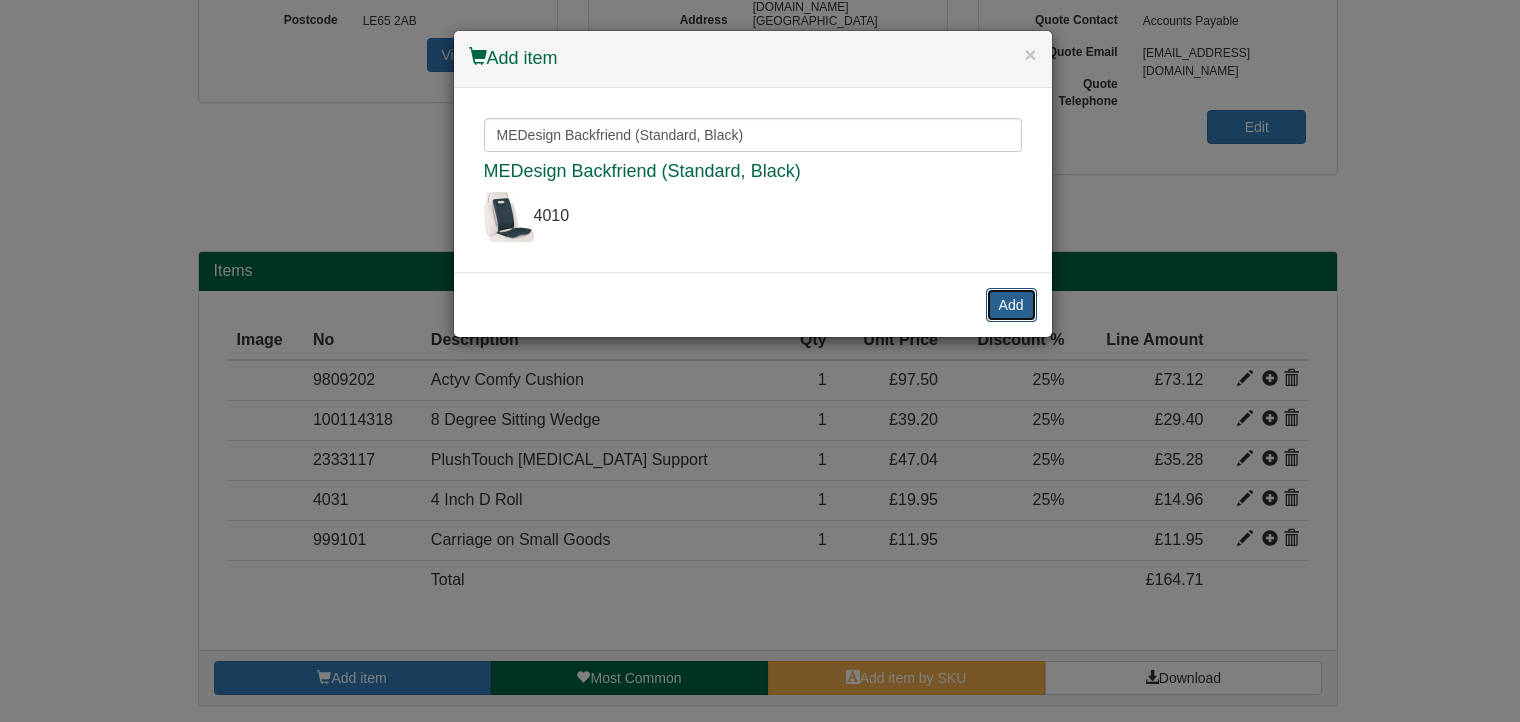 click on "Add" at bounding box center [1011, 305] 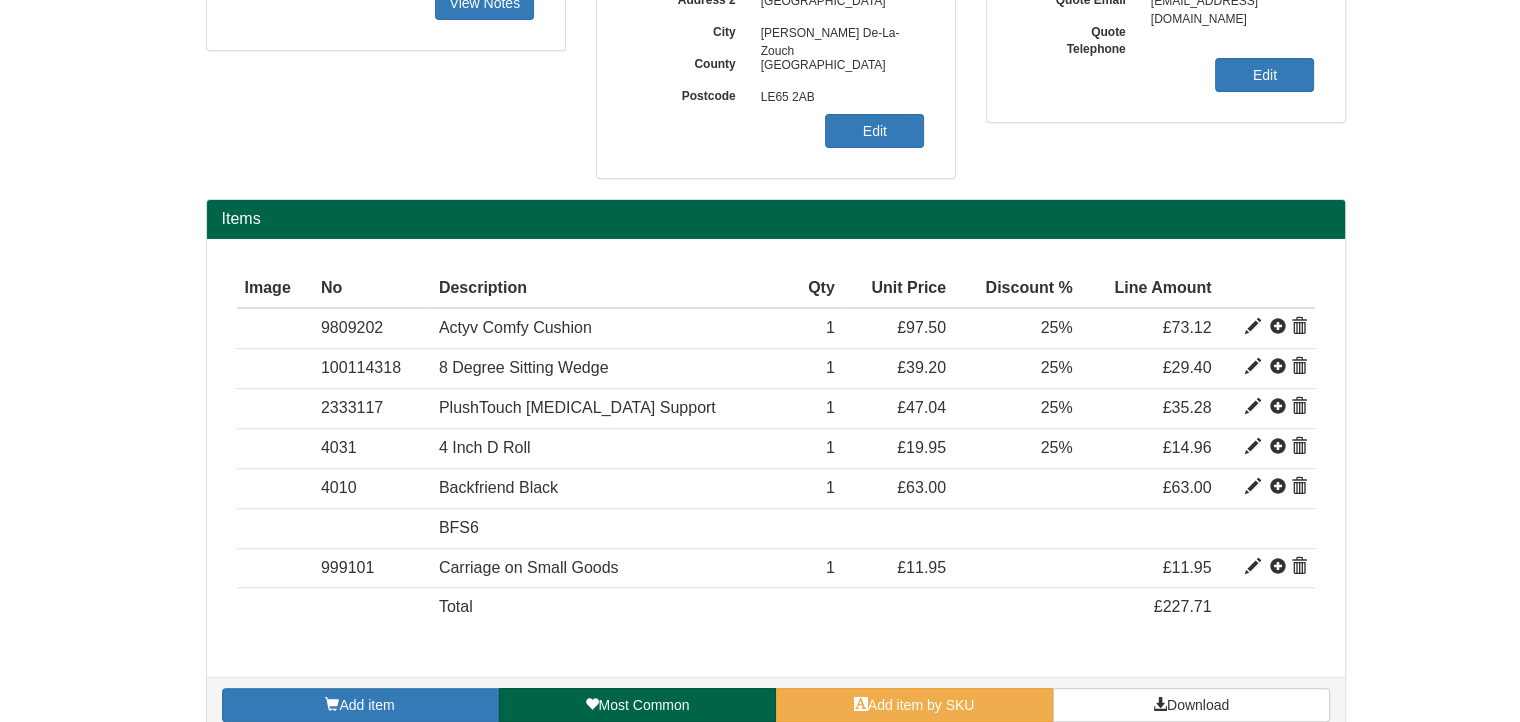 scroll, scrollTop: 527, scrollLeft: 0, axis: vertical 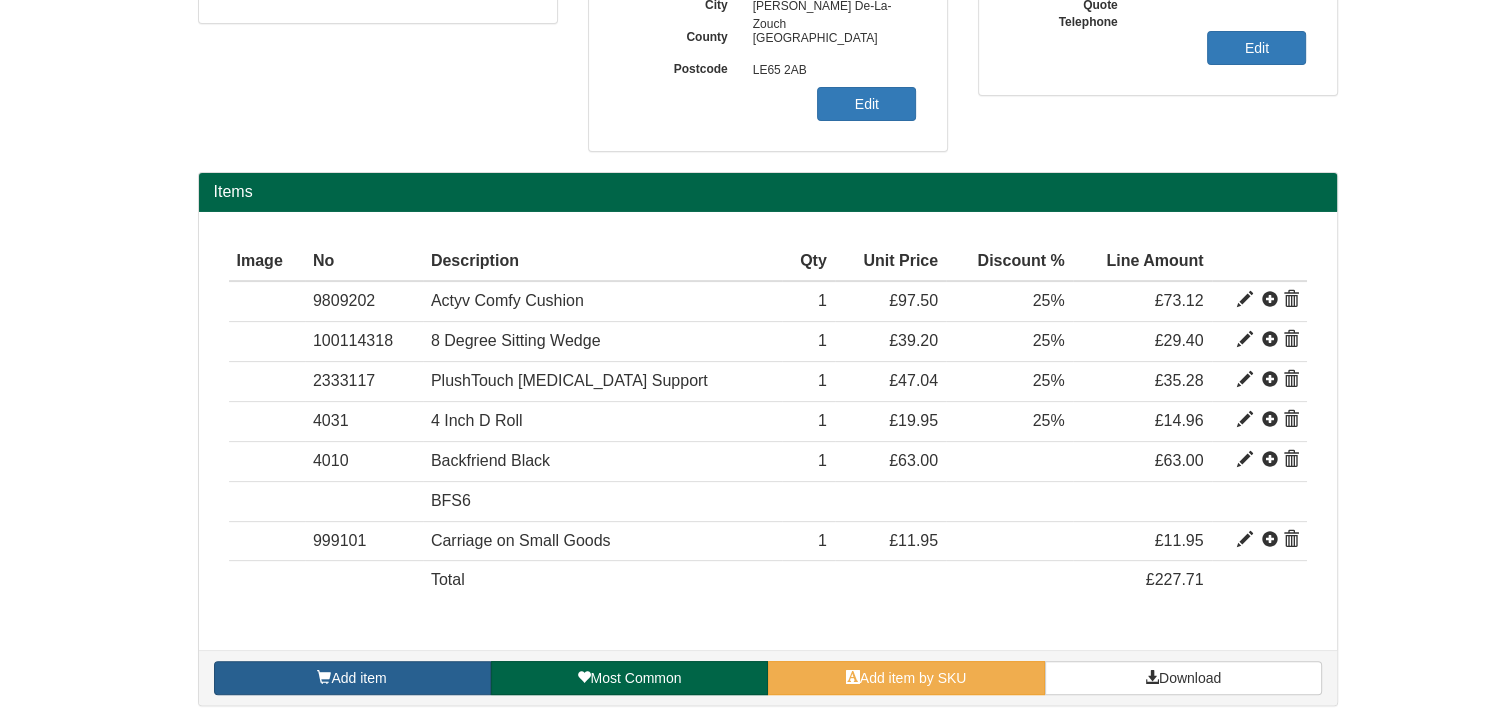 click on "Add item" at bounding box center [352, 678] 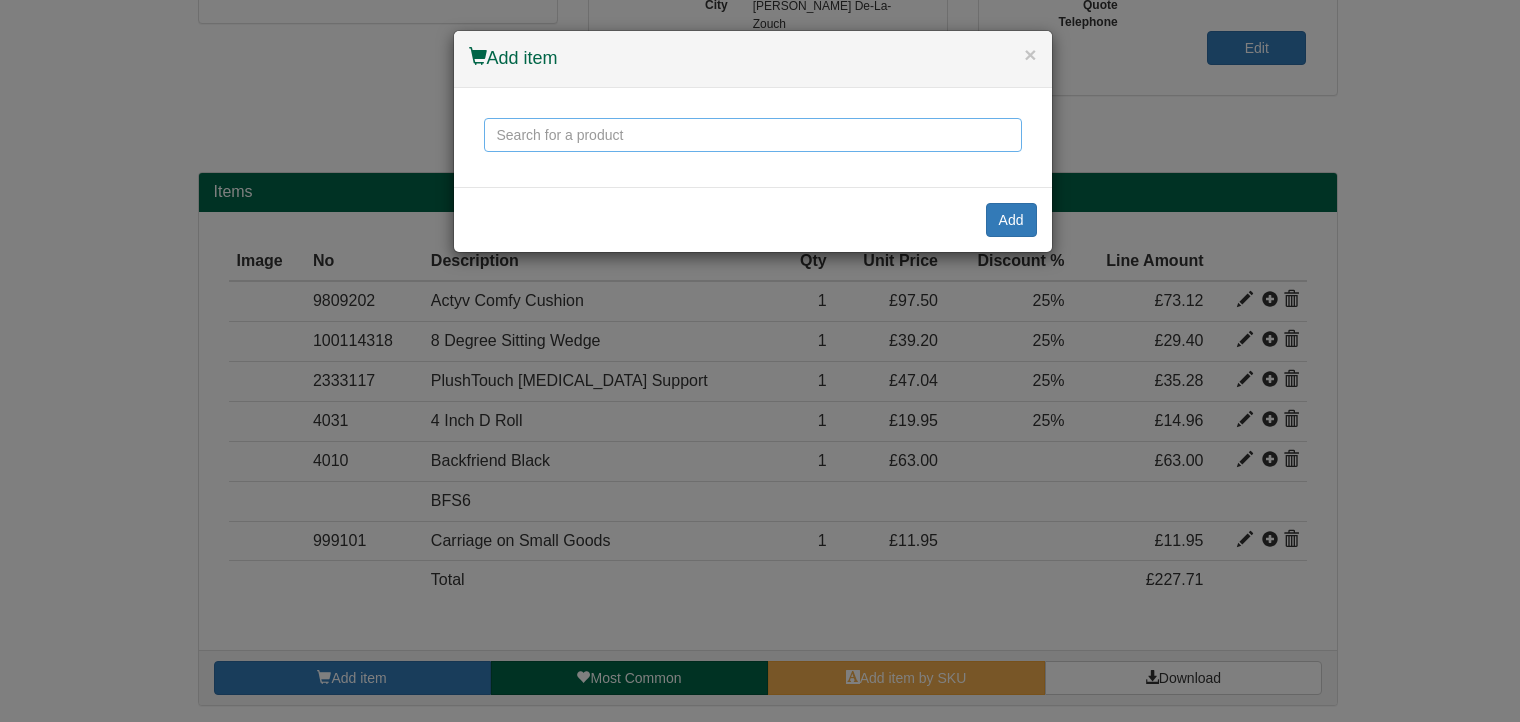 click at bounding box center (753, 135) 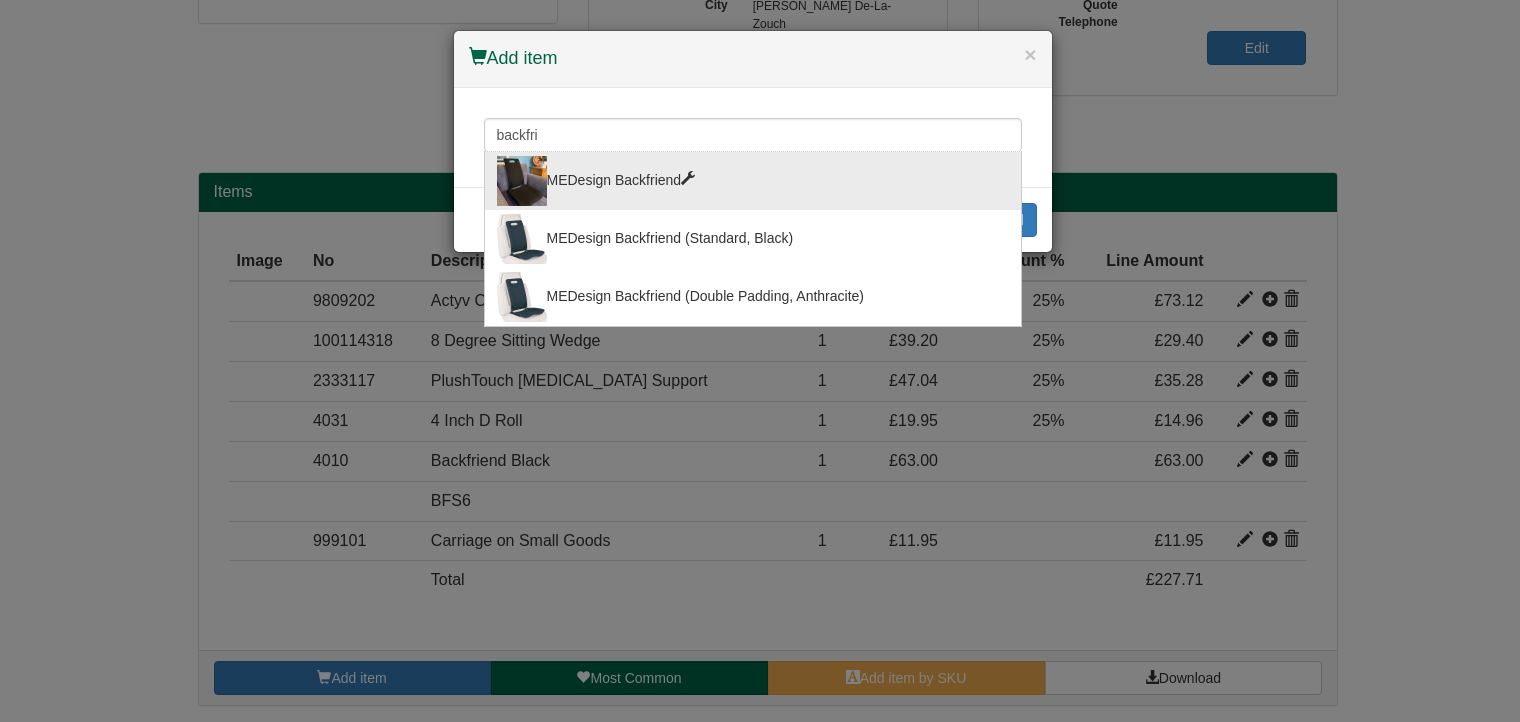 click on "MEDesign Backfriend" at bounding box center (753, 181) 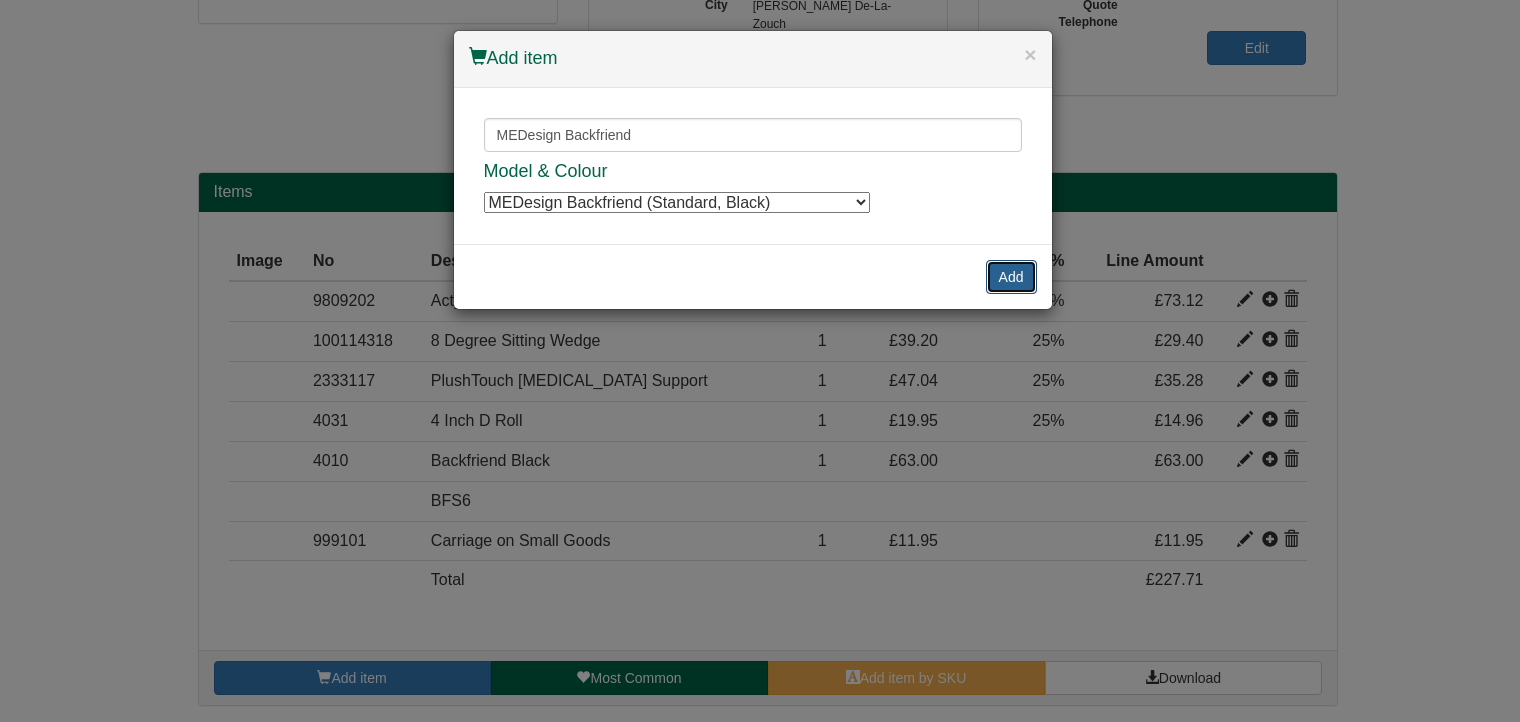 click on "Add" at bounding box center [1011, 277] 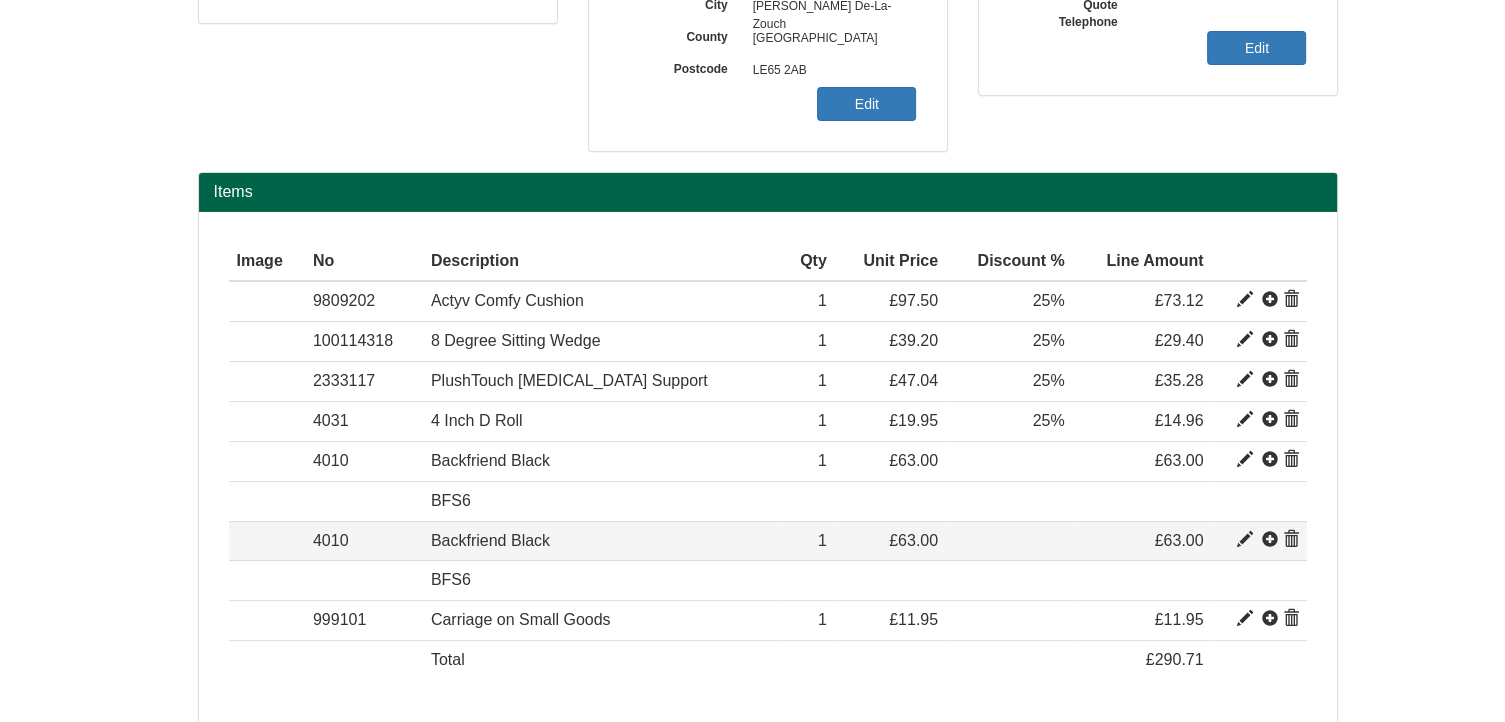 click at bounding box center (1291, 540) 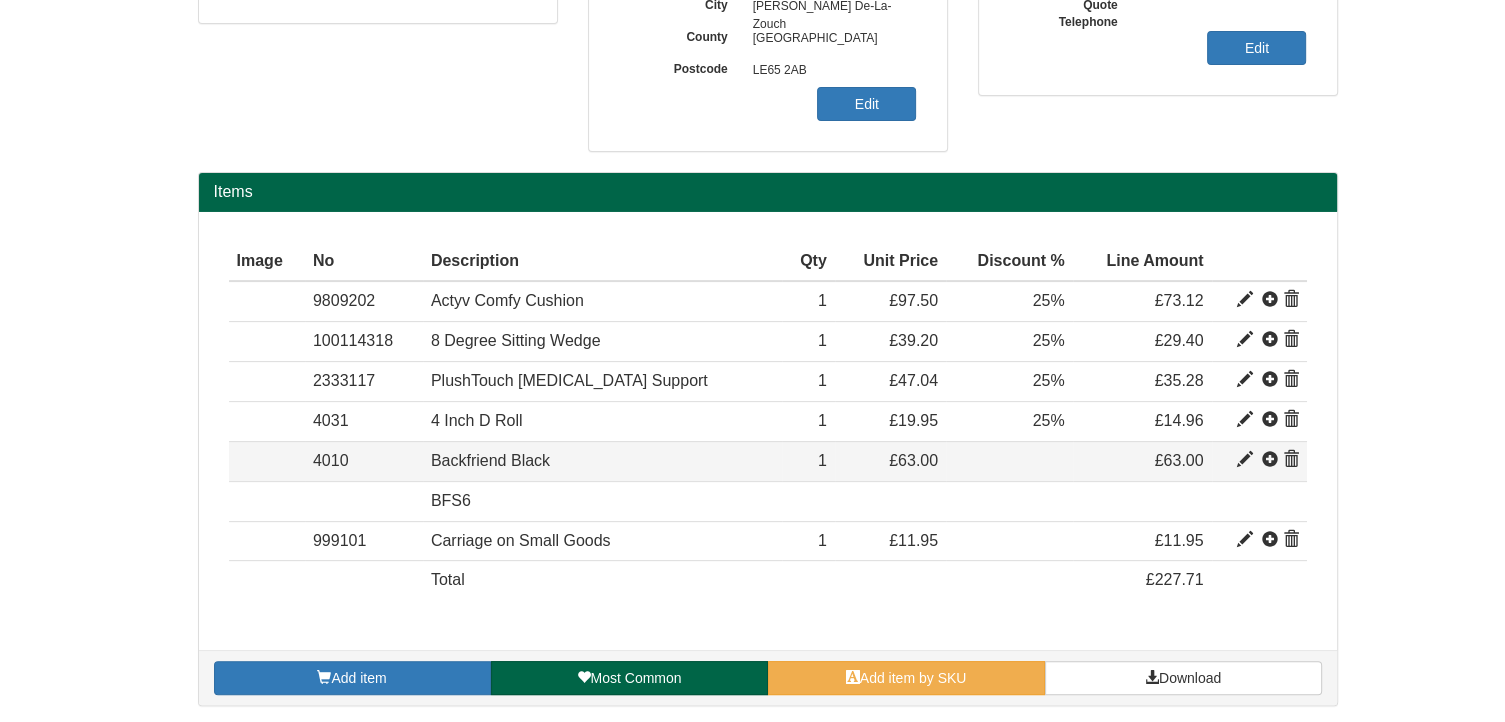 click at bounding box center [1245, 460] 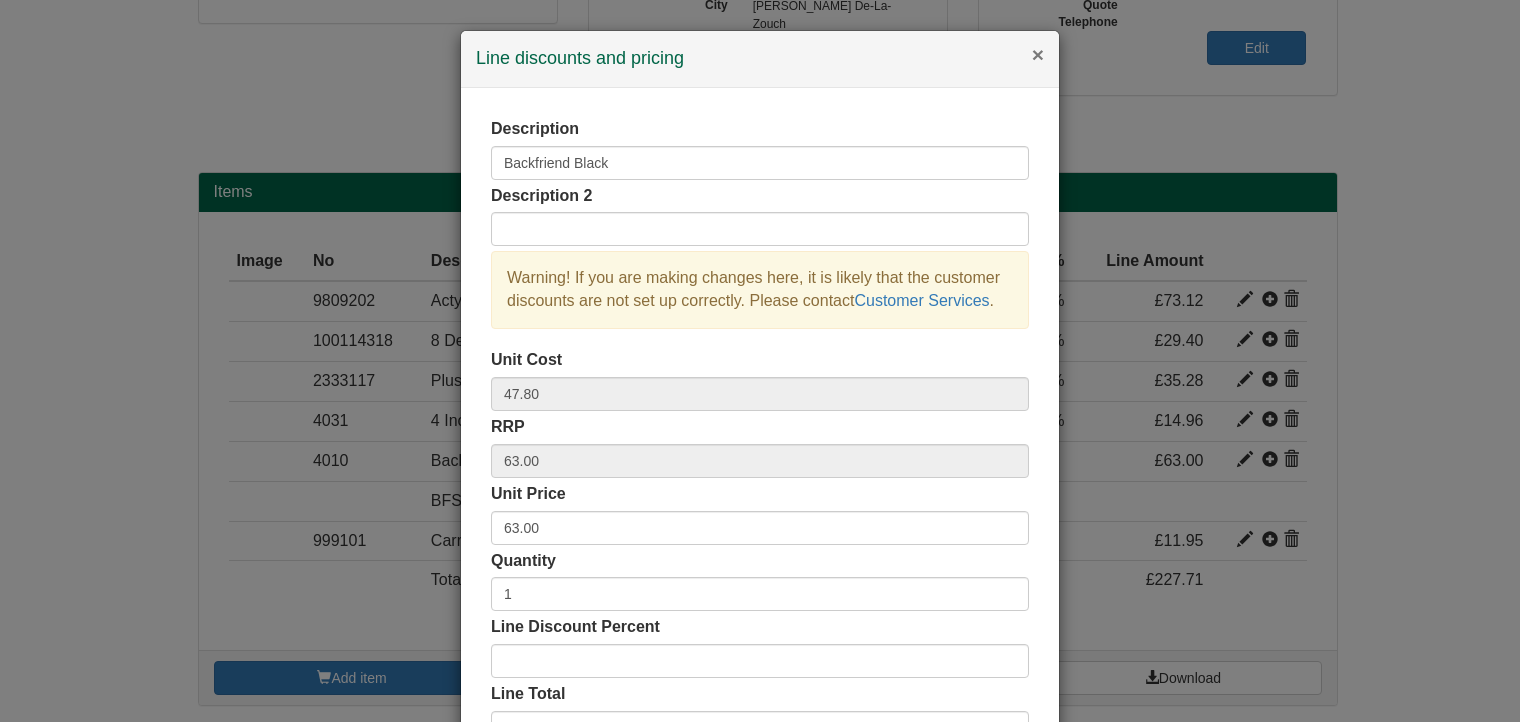 click on "×" at bounding box center (1038, 54) 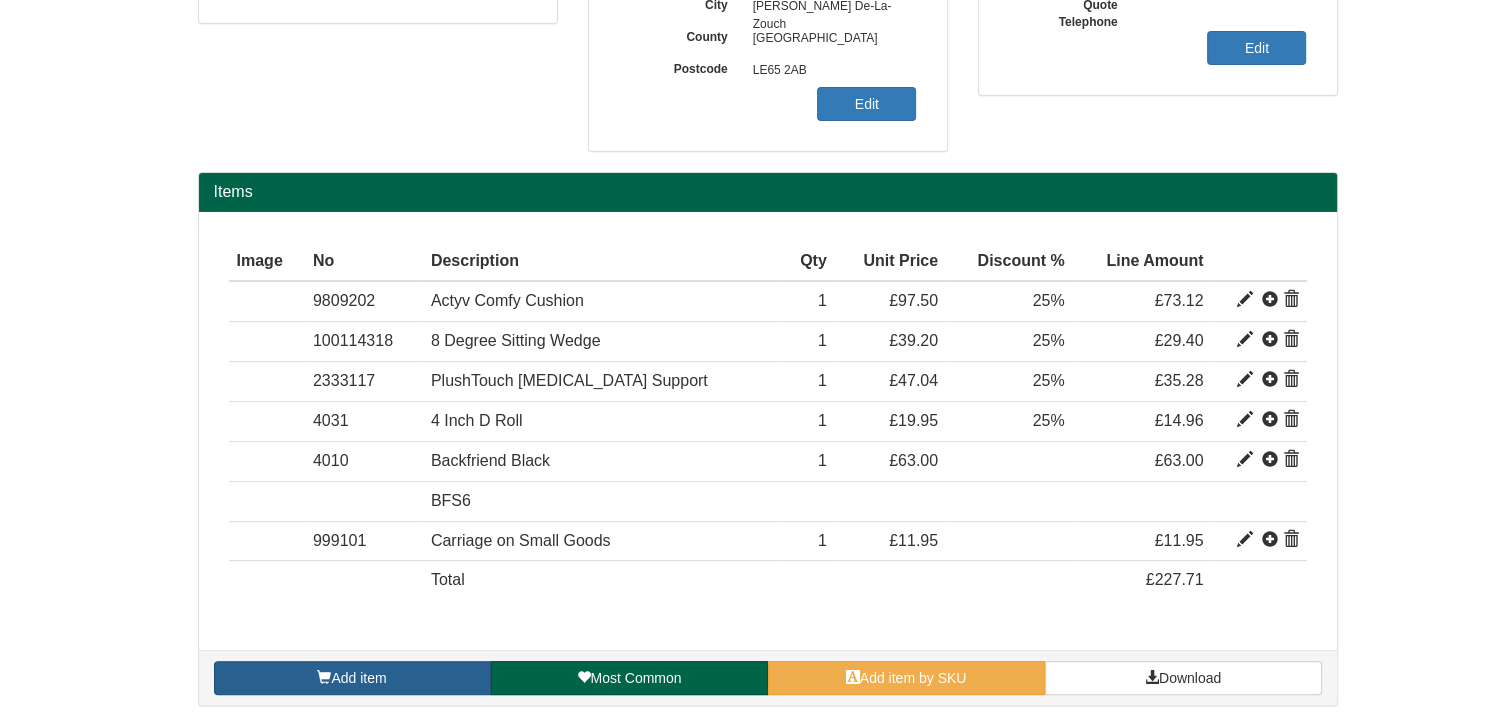 click on "Add item" at bounding box center [352, 678] 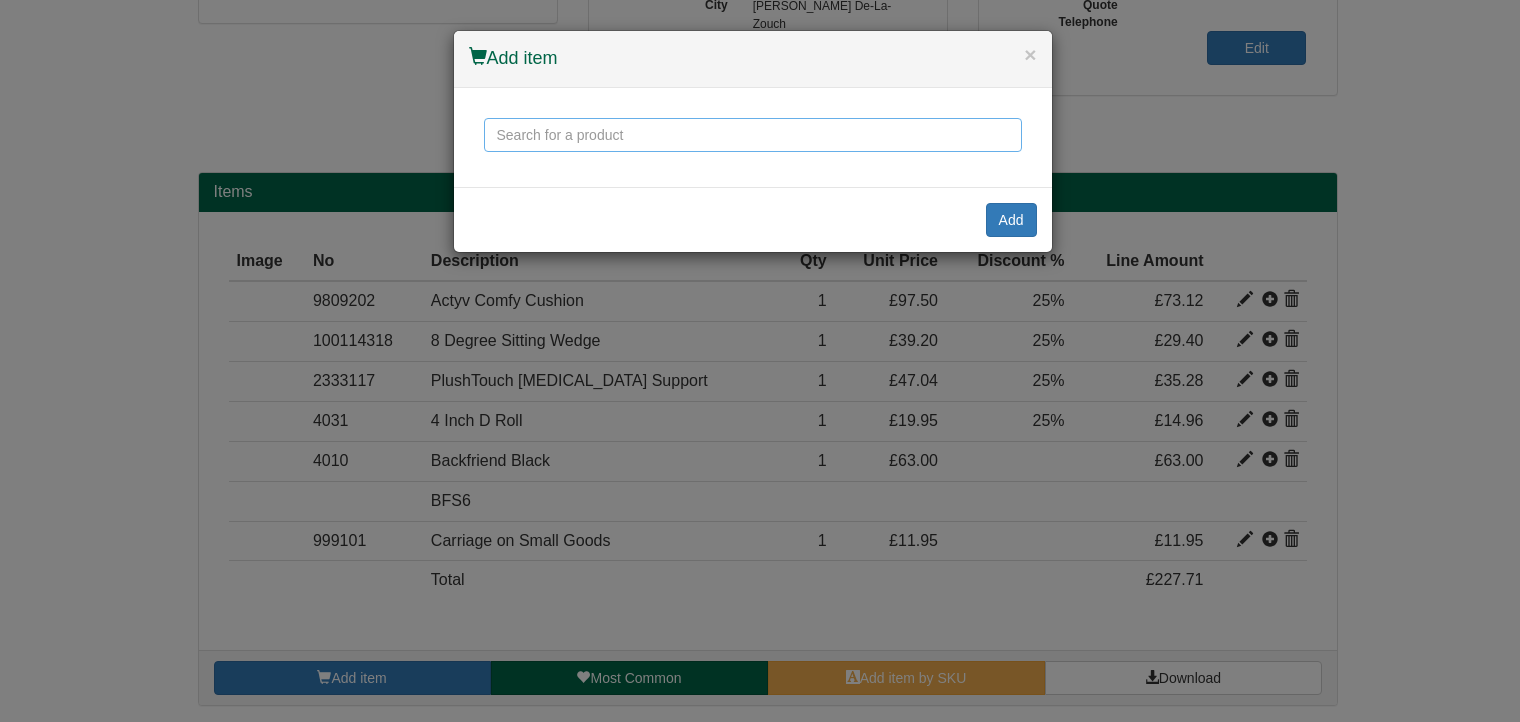 click at bounding box center [753, 135] 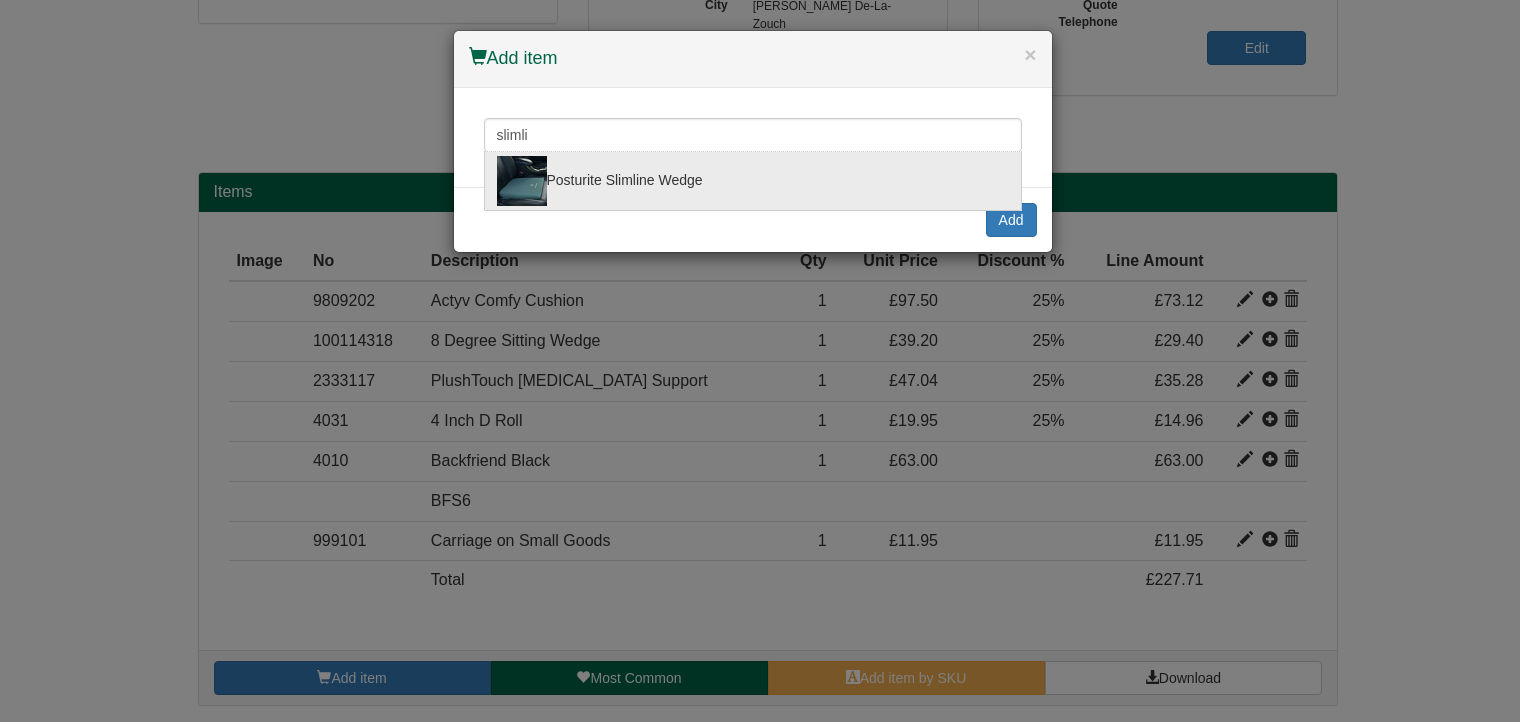 click on "Posturite Slimline Wedge" at bounding box center [753, 181] 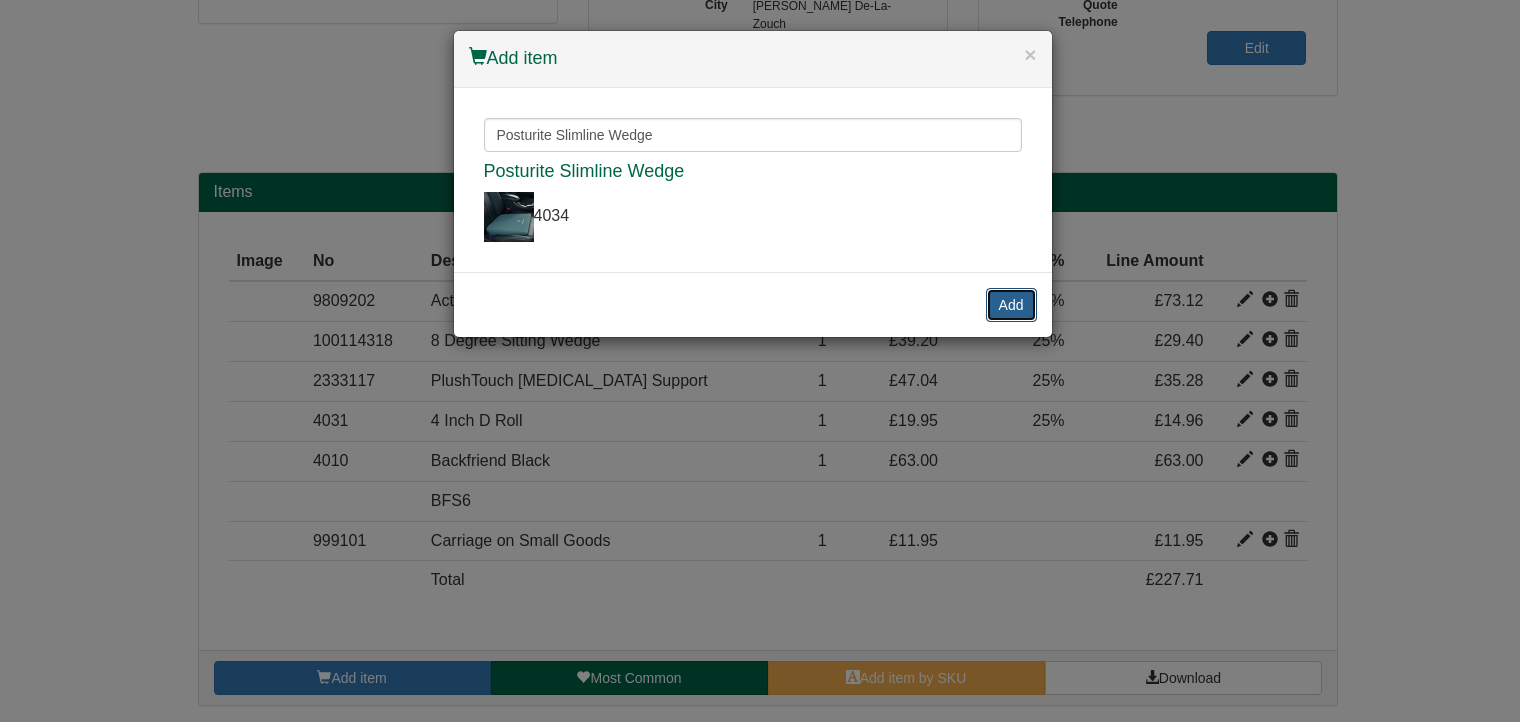 click on "Add" at bounding box center (1011, 305) 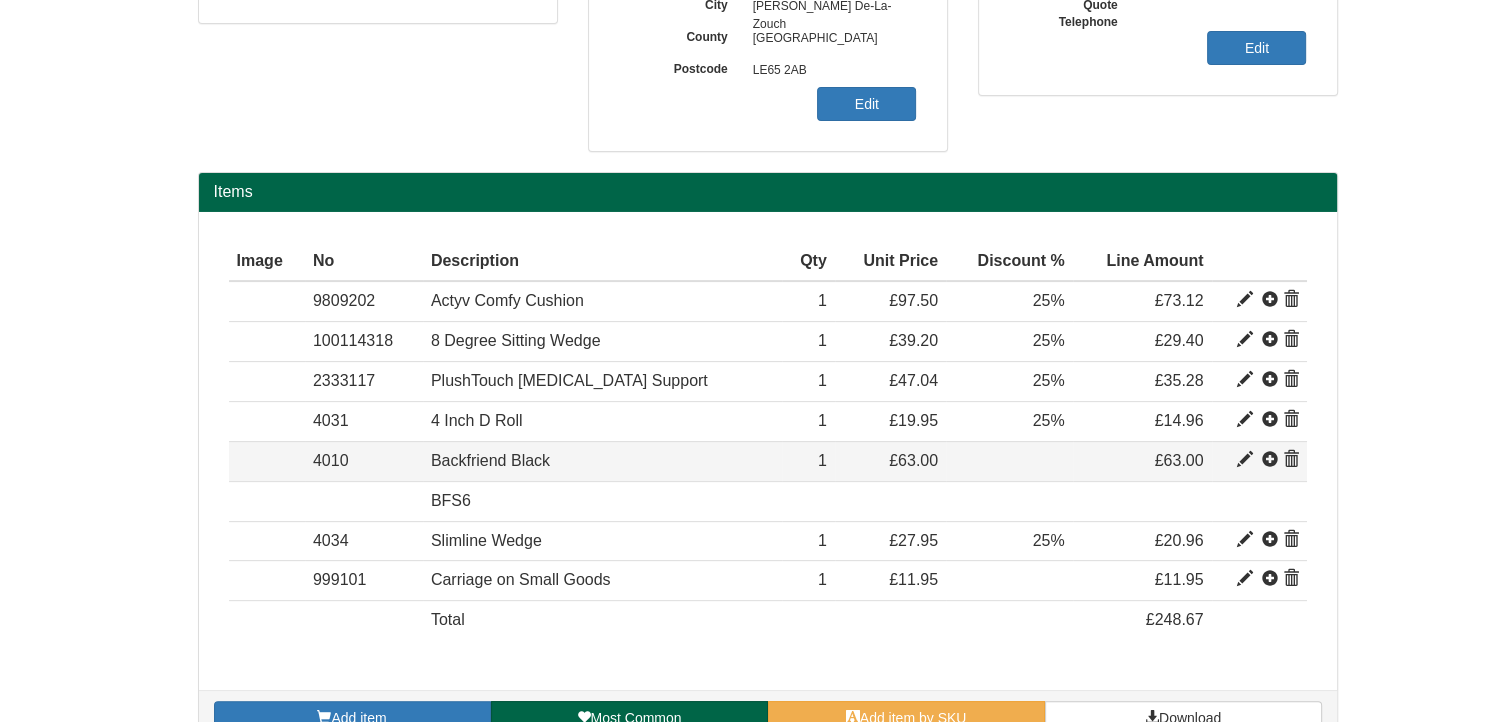 click at bounding box center [1245, 460] 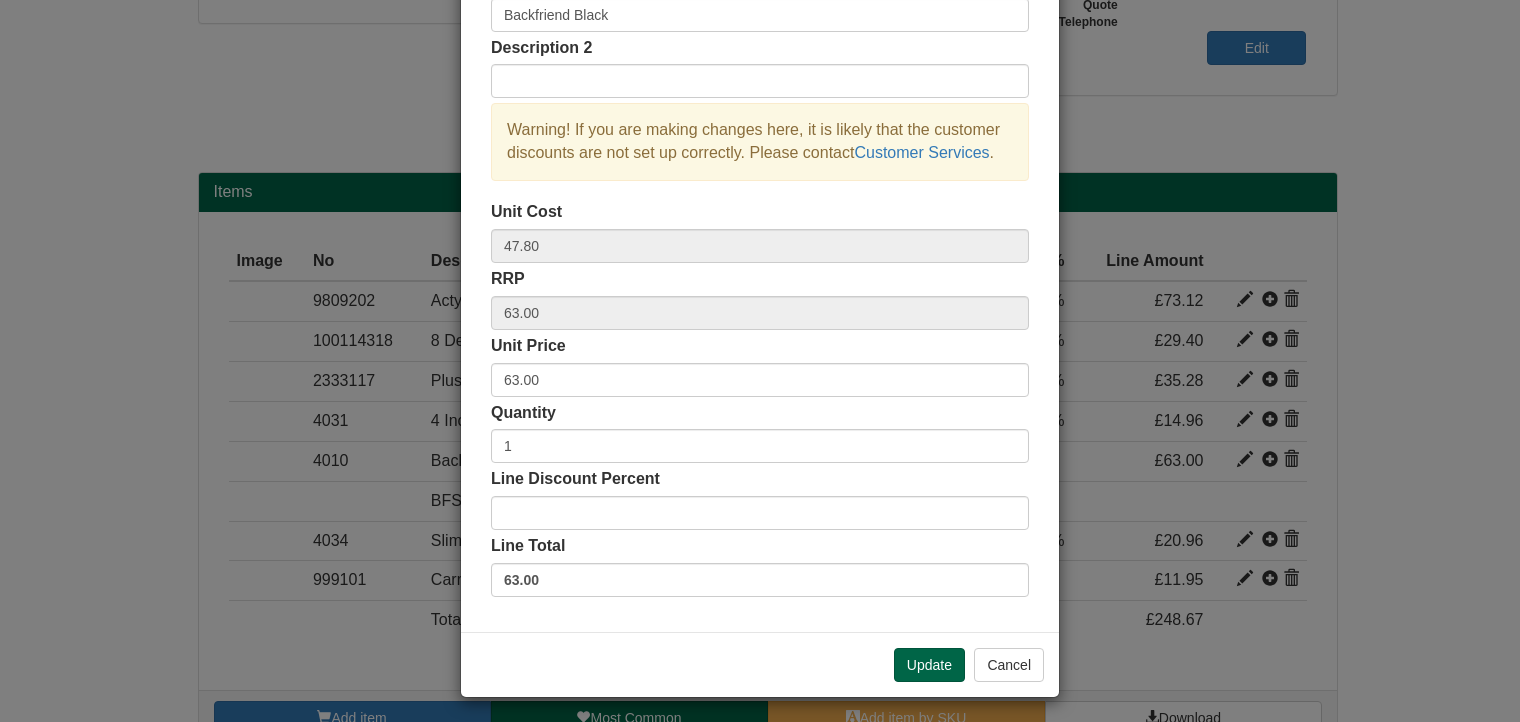 scroll, scrollTop: 152, scrollLeft: 0, axis: vertical 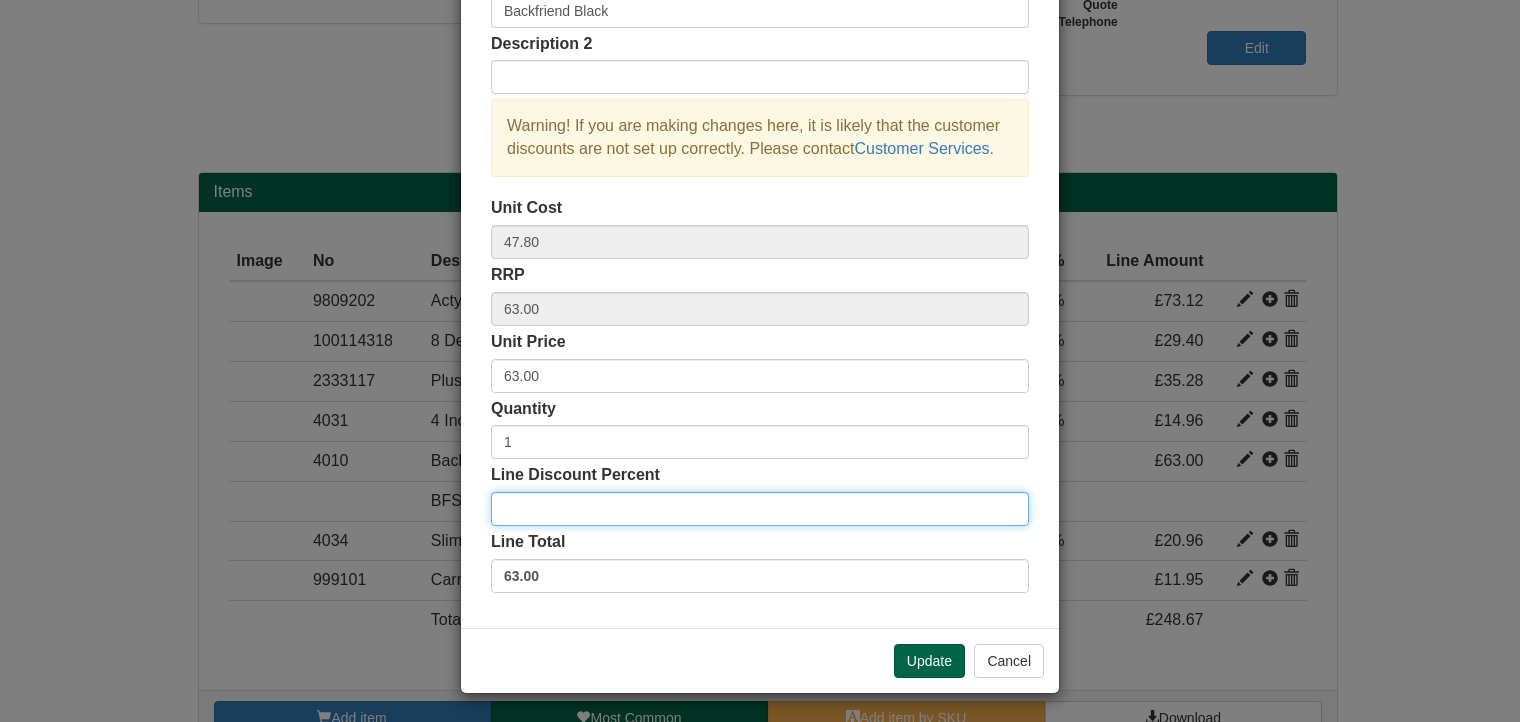 click on "Line Discount Percent" at bounding box center [760, 509] 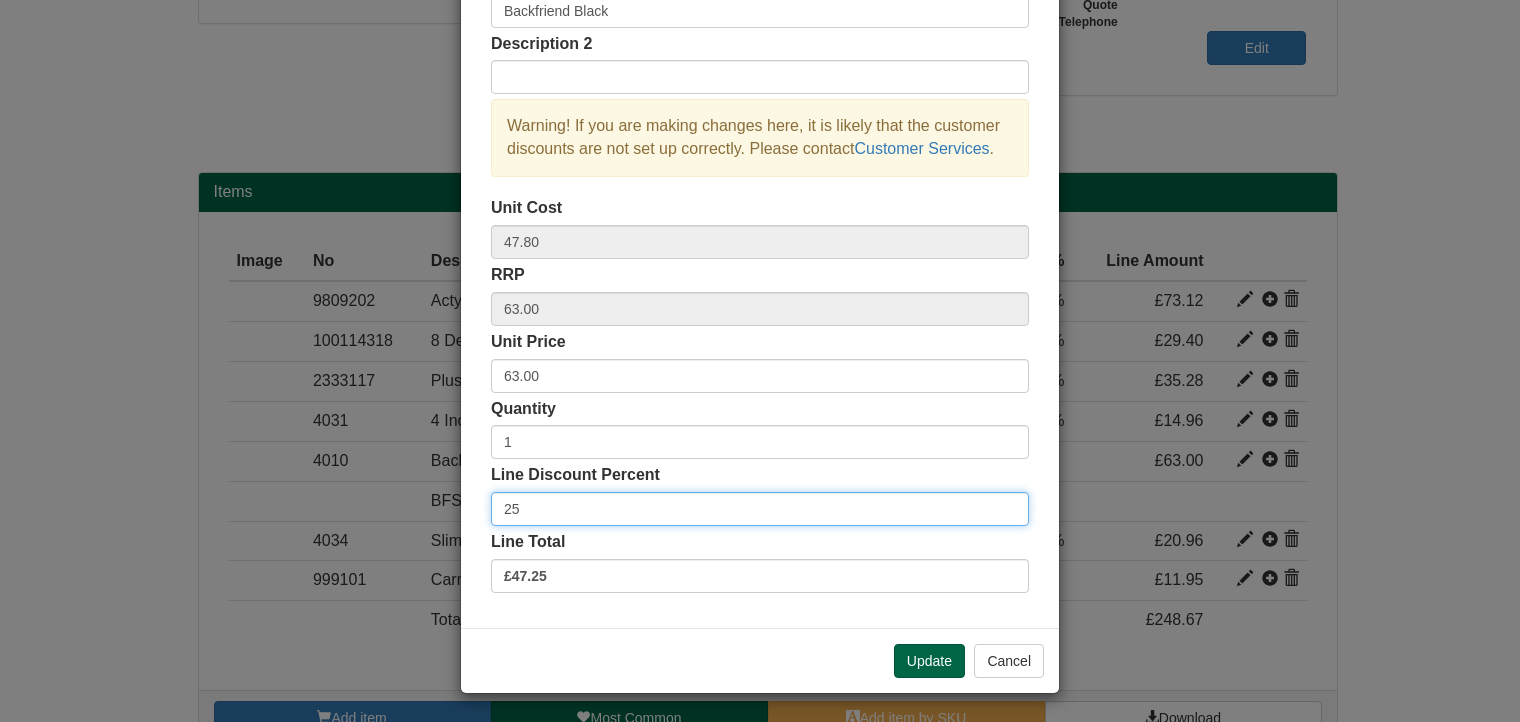 type on "2" 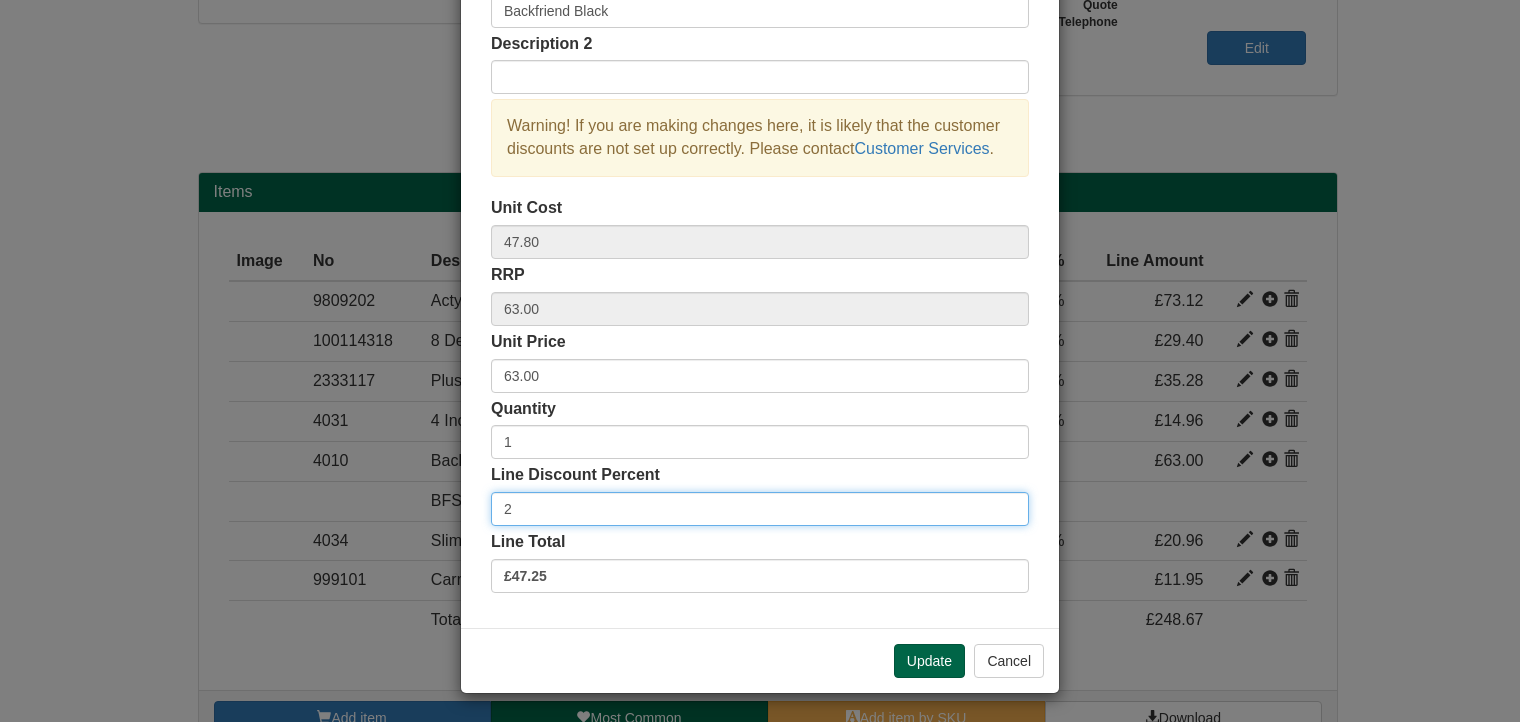 type 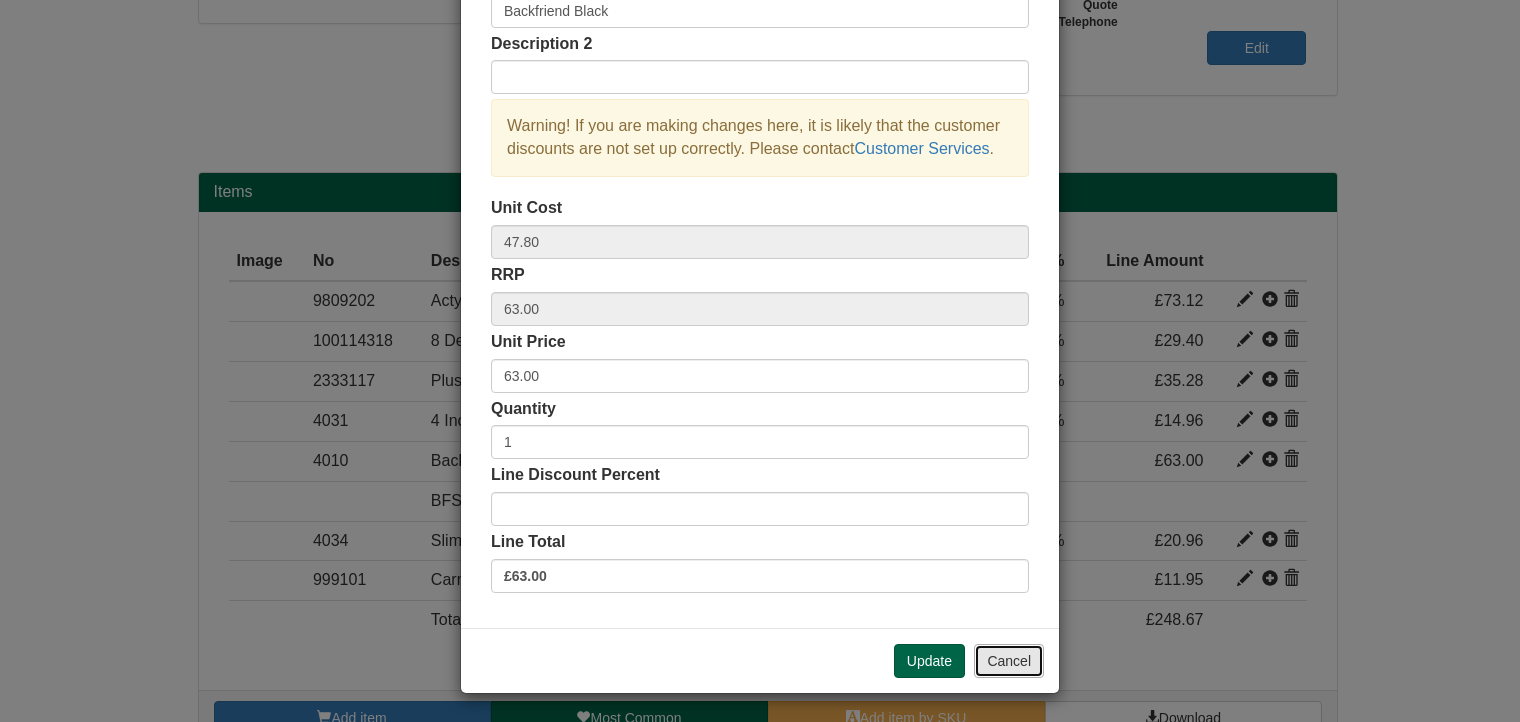 click on "Cancel" at bounding box center (1009, 661) 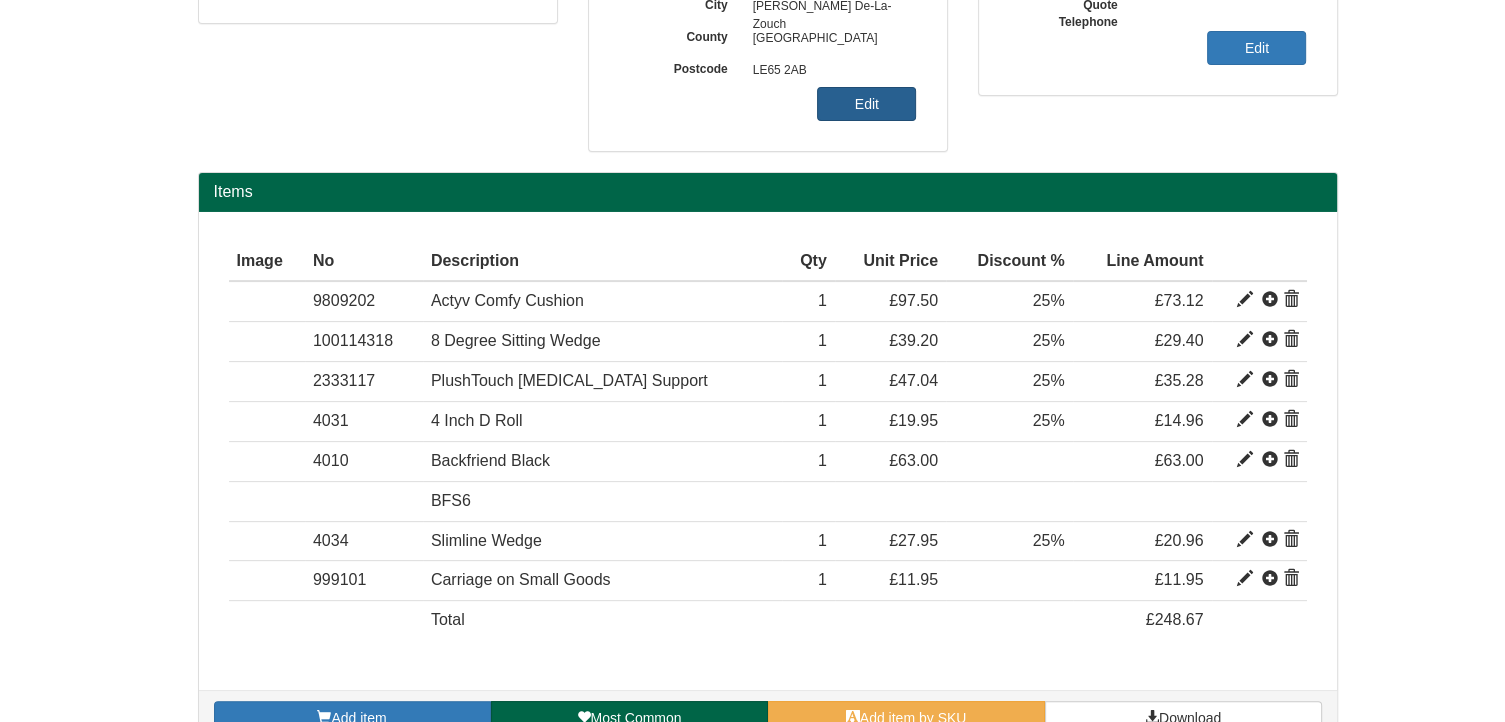 click on "Edit" at bounding box center (866, 104) 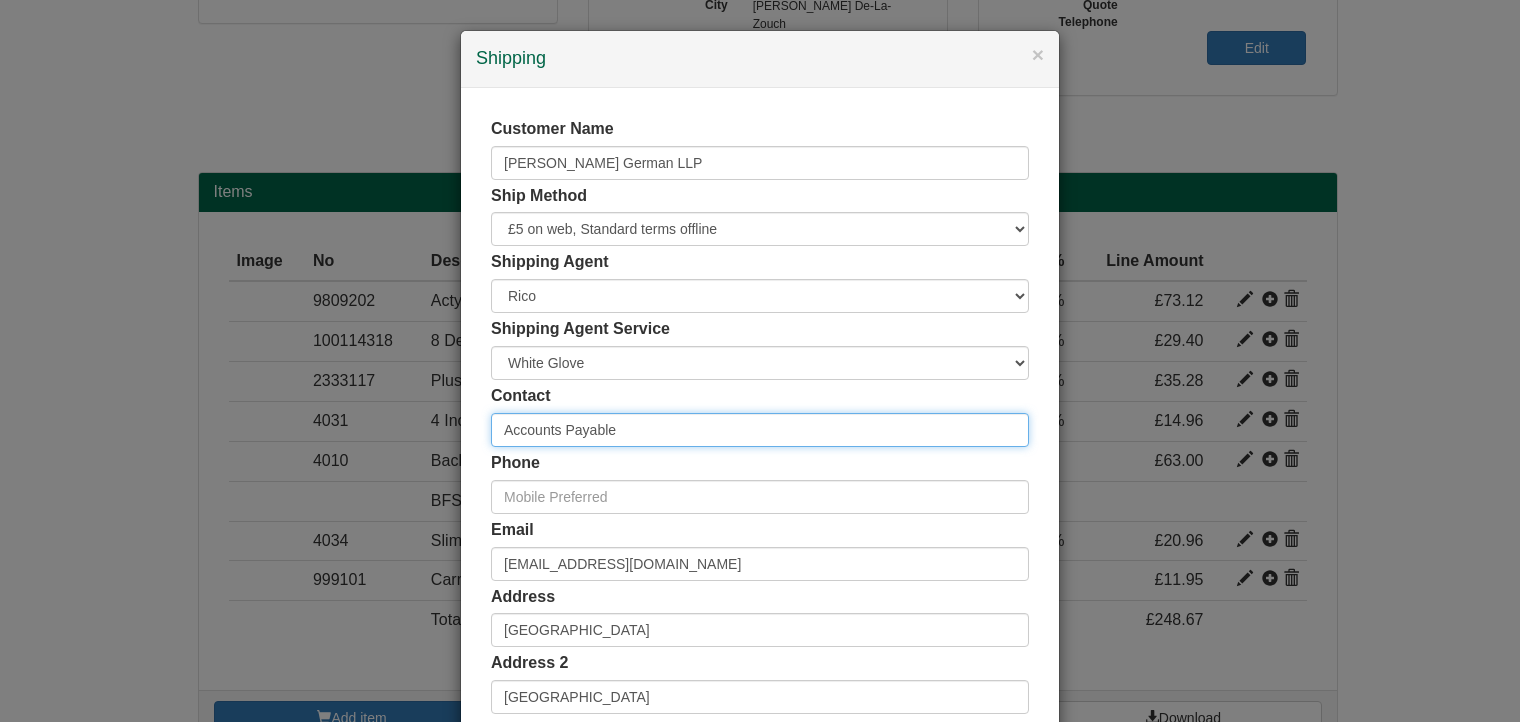 drag, startPoint x: 612, startPoint y: 433, endPoint x: 369, endPoint y: 430, distance: 243.01852 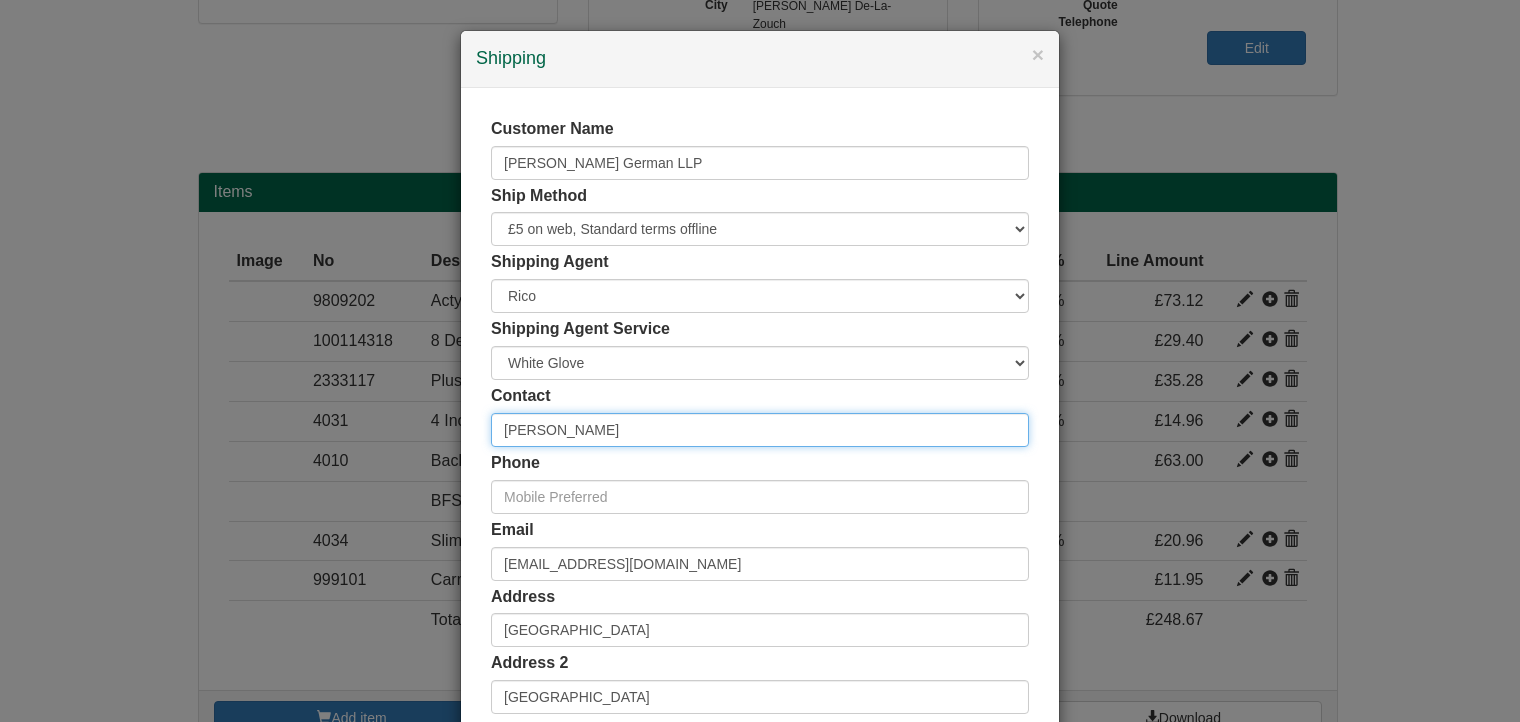 type on "[PERSON_NAME]" 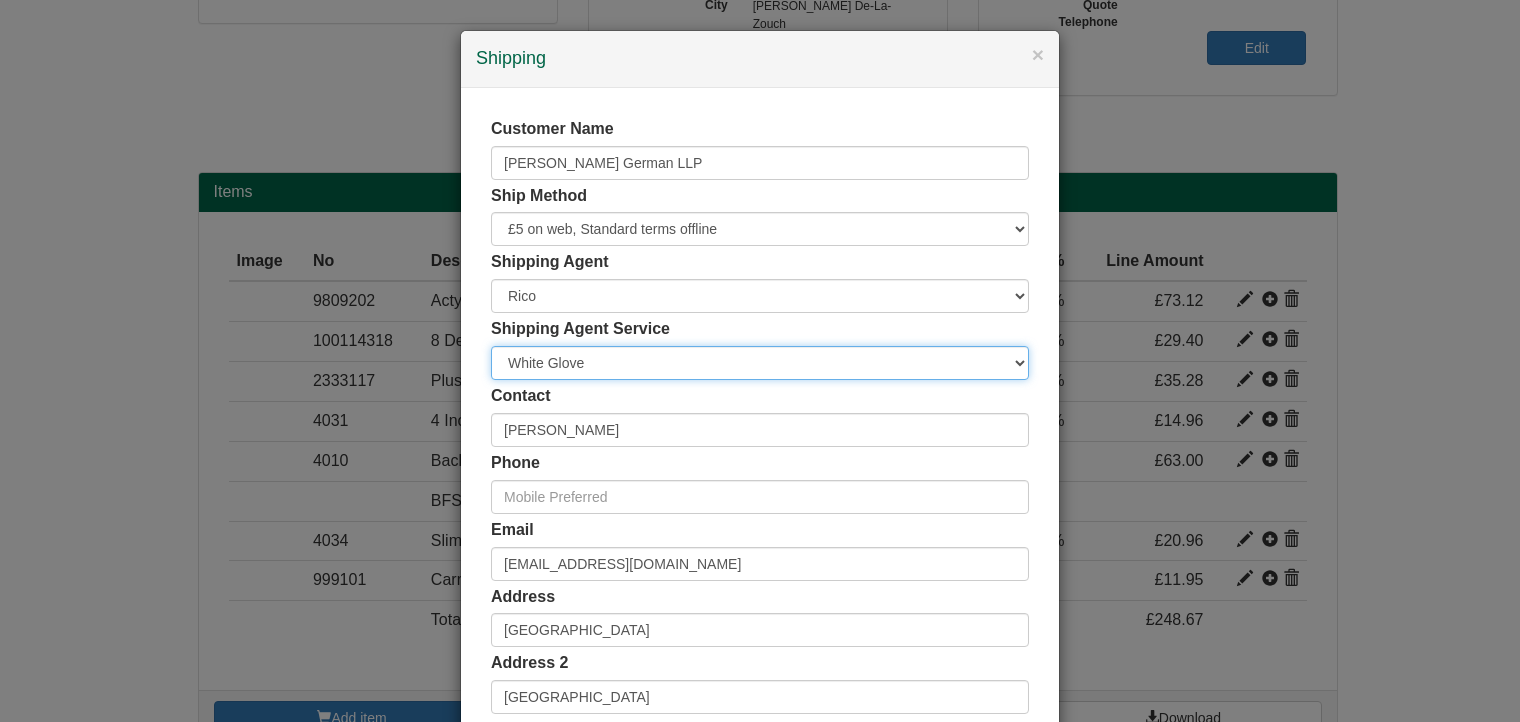 click on "Carrier
White Glove" at bounding box center [760, 363] 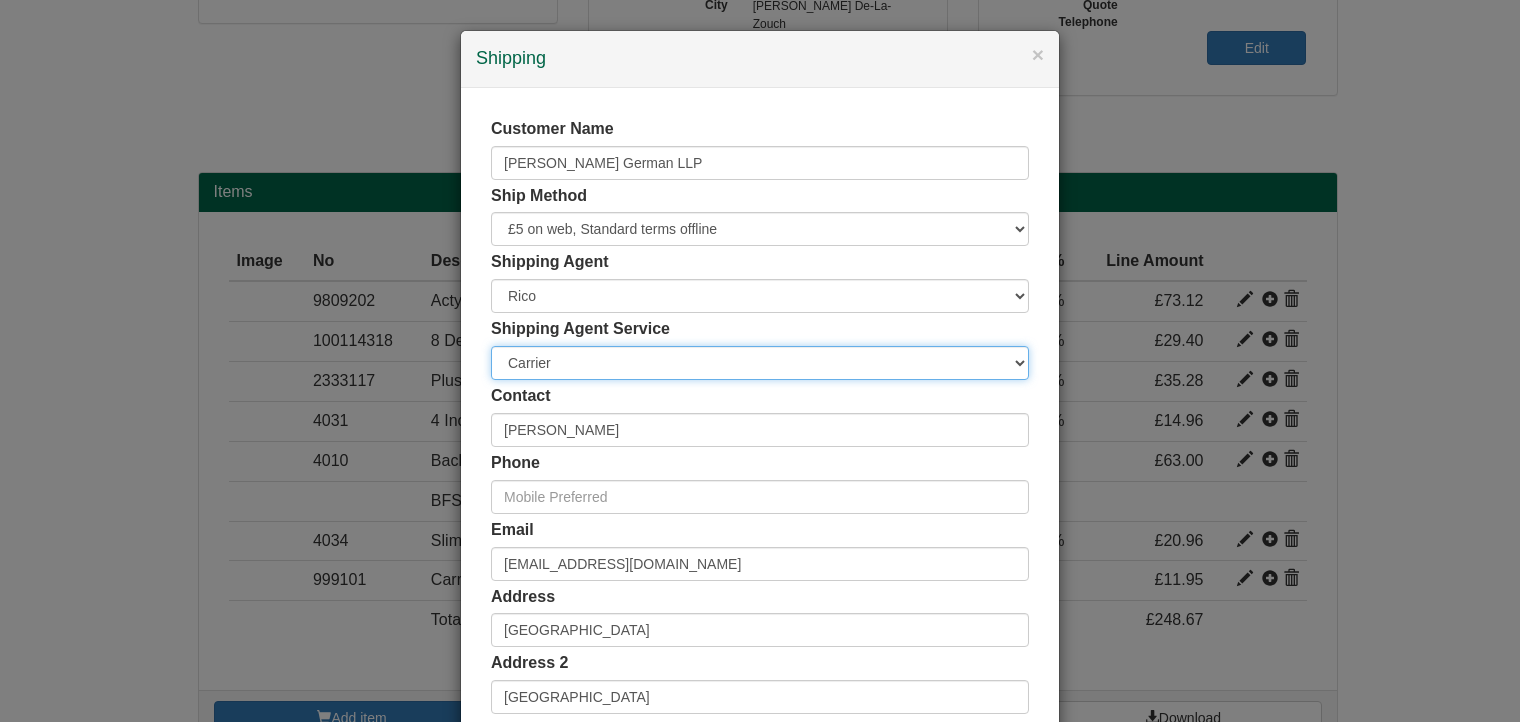 click on "Carrier
White Glove" at bounding box center [760, 363] 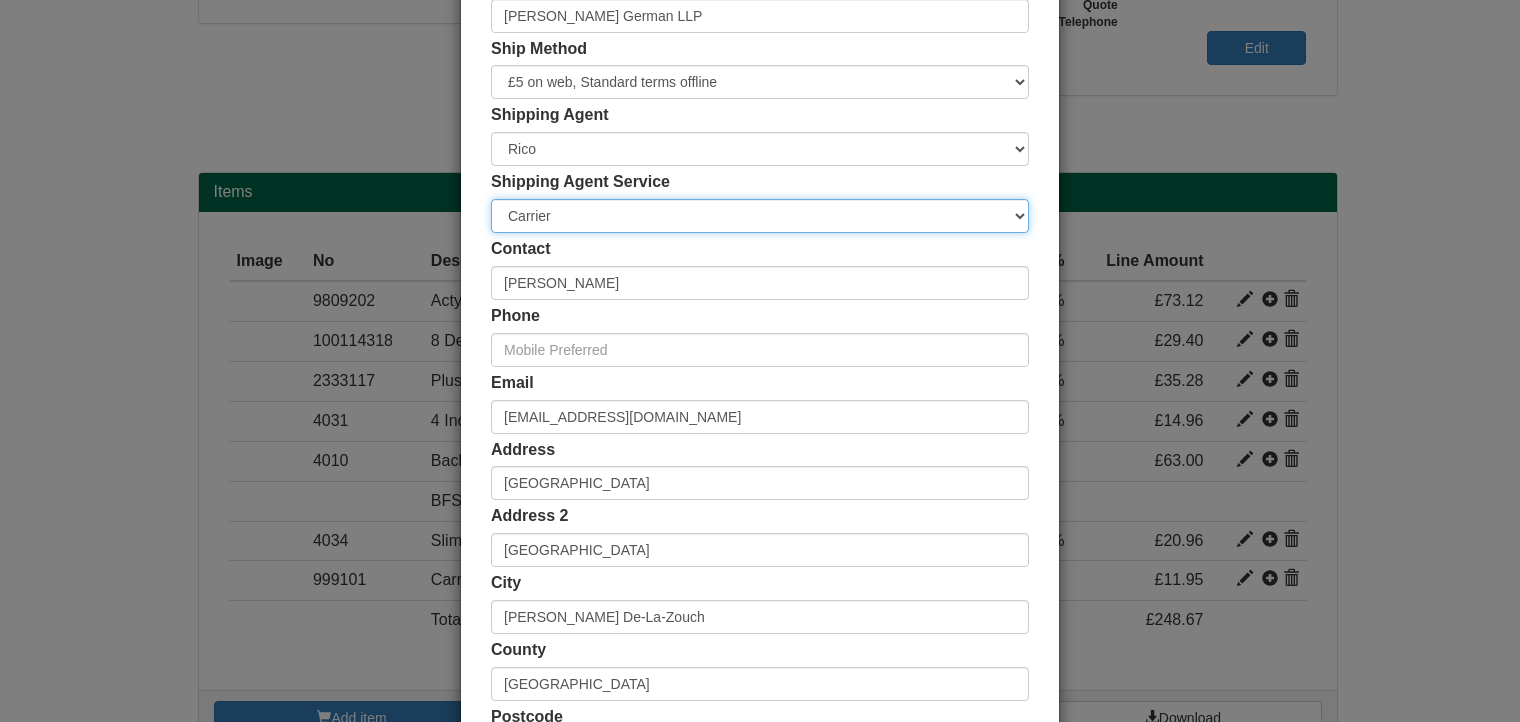scroll, scrollTop: 384, scrollLeft: 0, axis: vertical 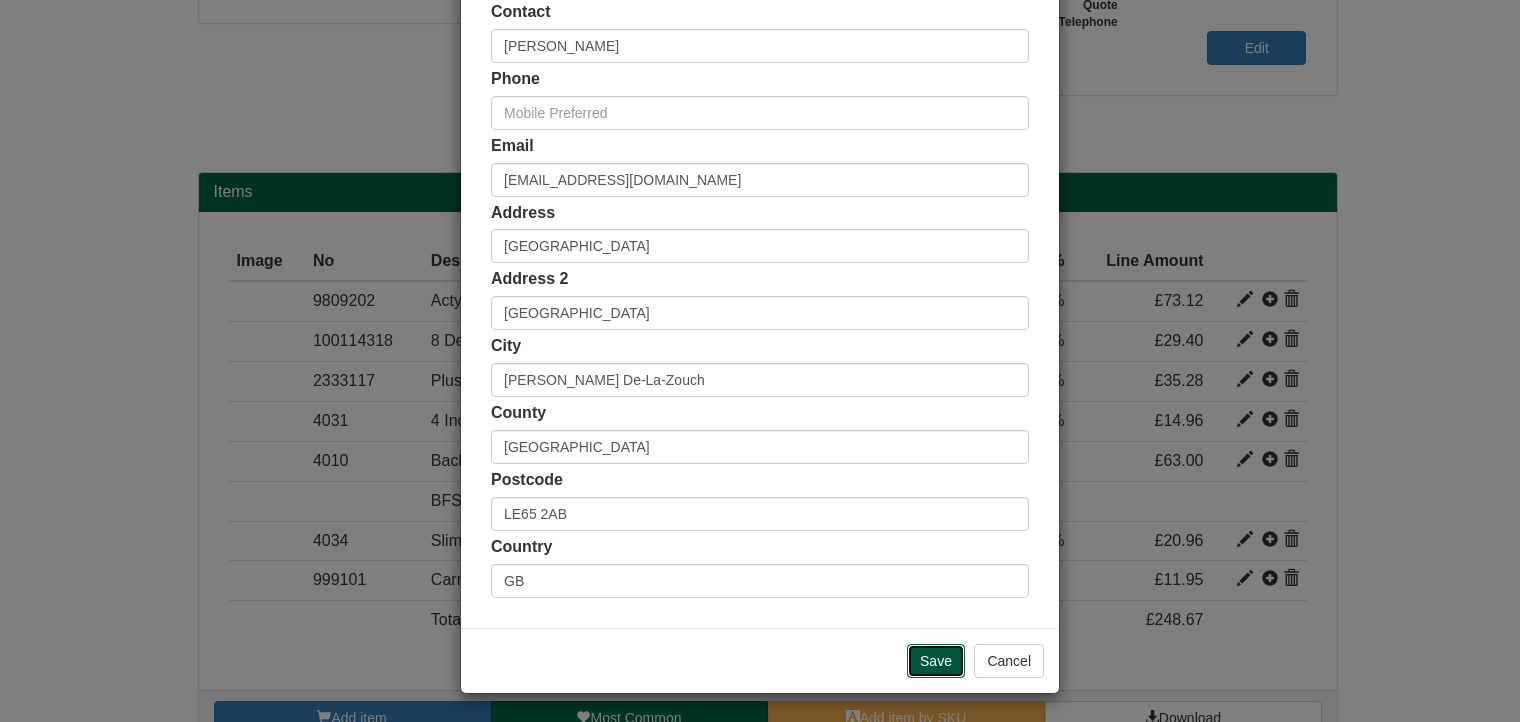 click on "Save" at bounding box center [936, 661] 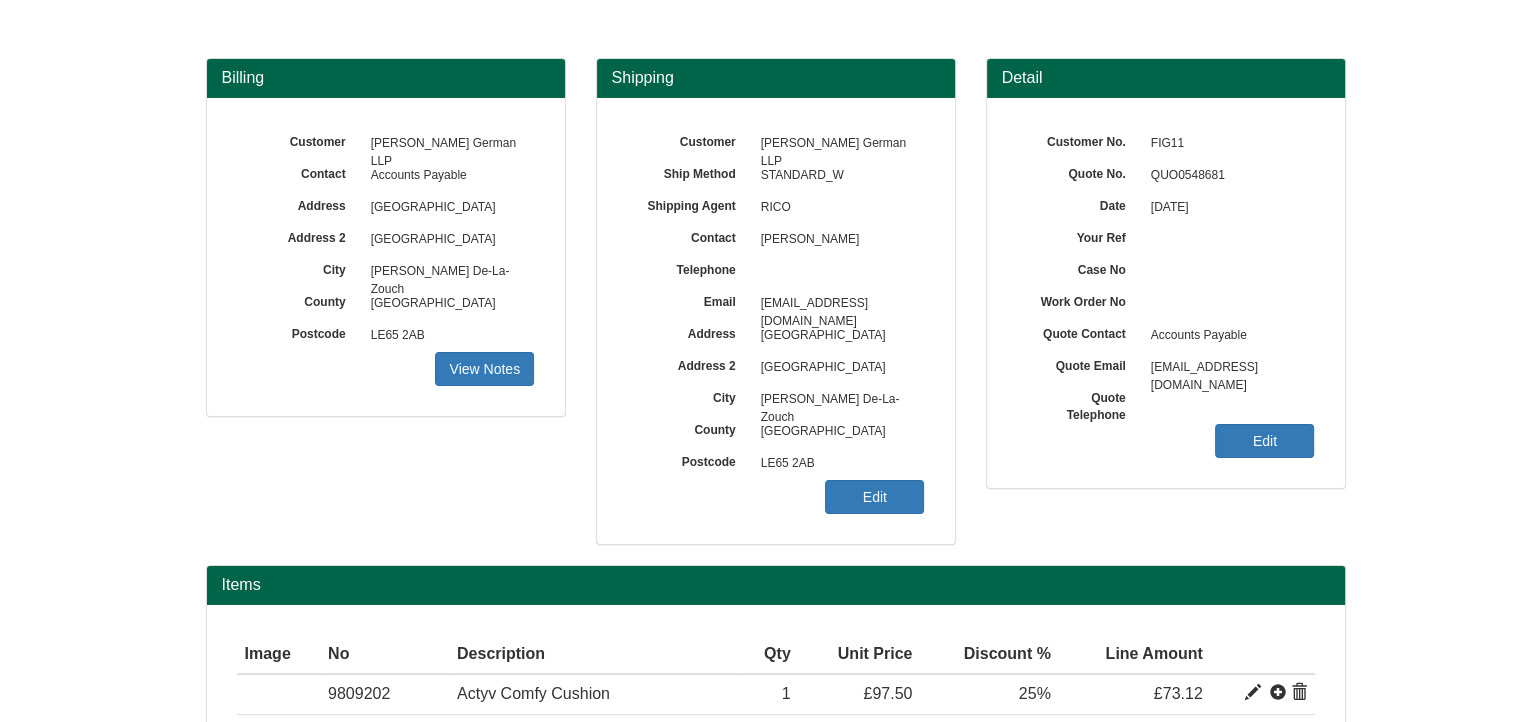 scroll, scrollTop: 100, scrollLeft: 0, axis: vertical 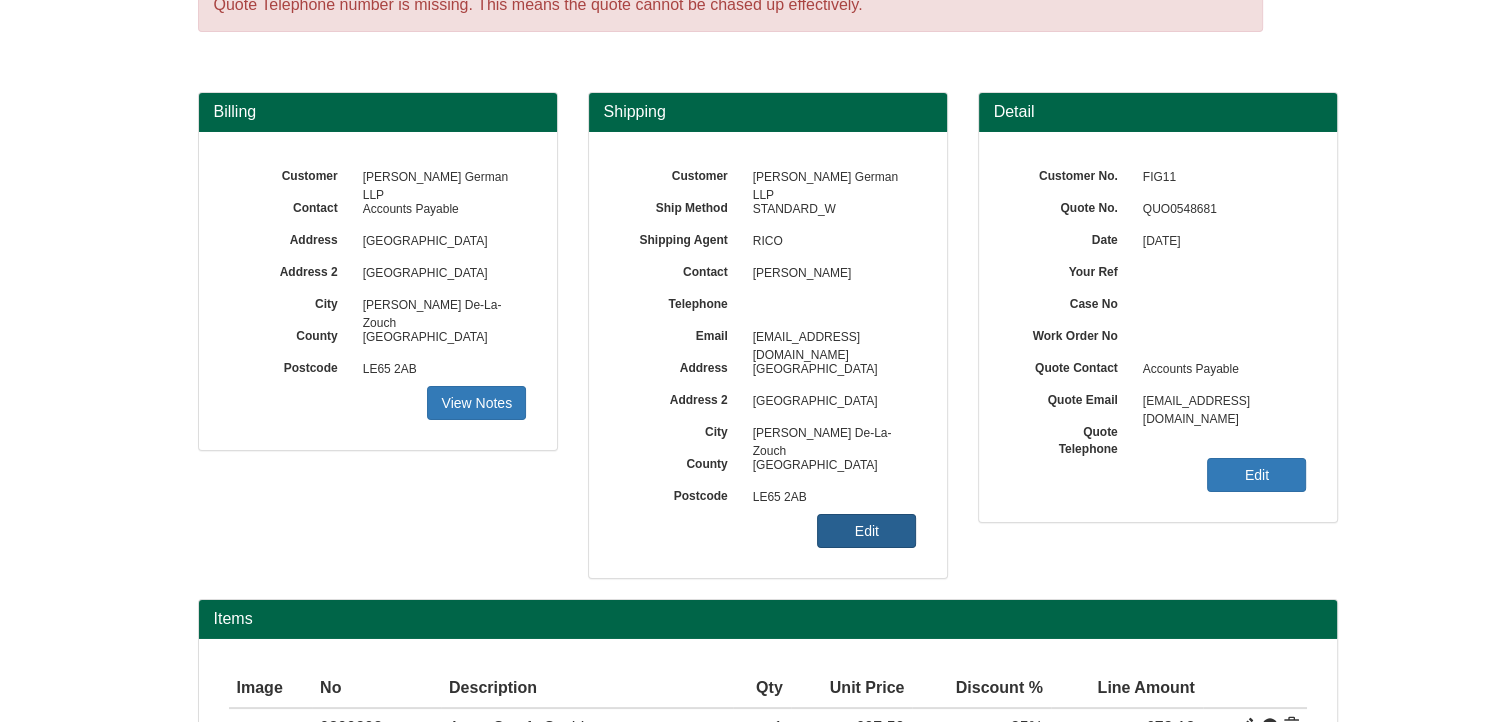 click on "Edit" at bounding box center [866, 531] 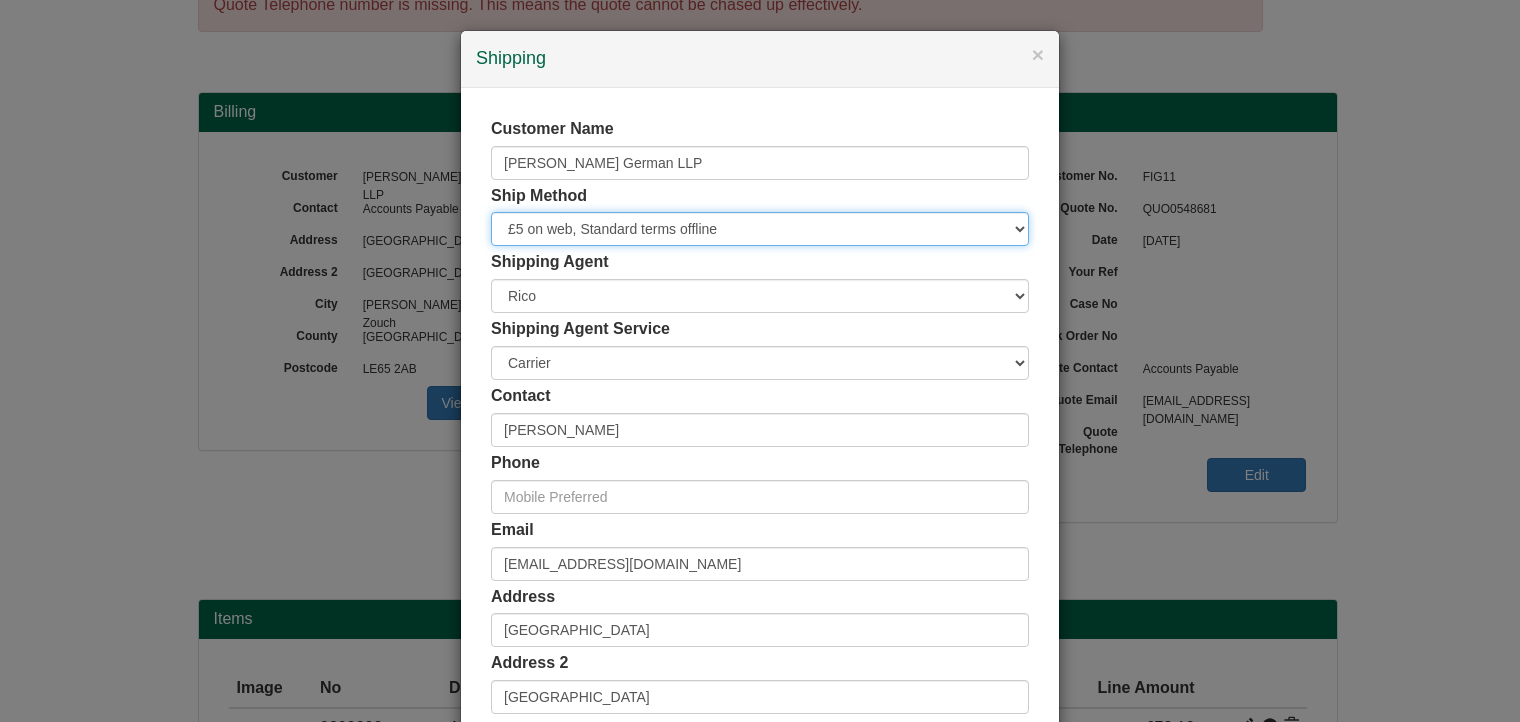 click on "Free of Charge
£5 Flat Rate
£7.50 Flat Rate
£10 Flat Rate
BESPOKE2
BESPOKE3
BESPOKE4
BESPOKE5
BESPOKE6
BESPOKE7
BESPOKE8
BESPOKE9
Standard Shipping
£5 on web, Standard terms offline" at bounding box center [760, 229] 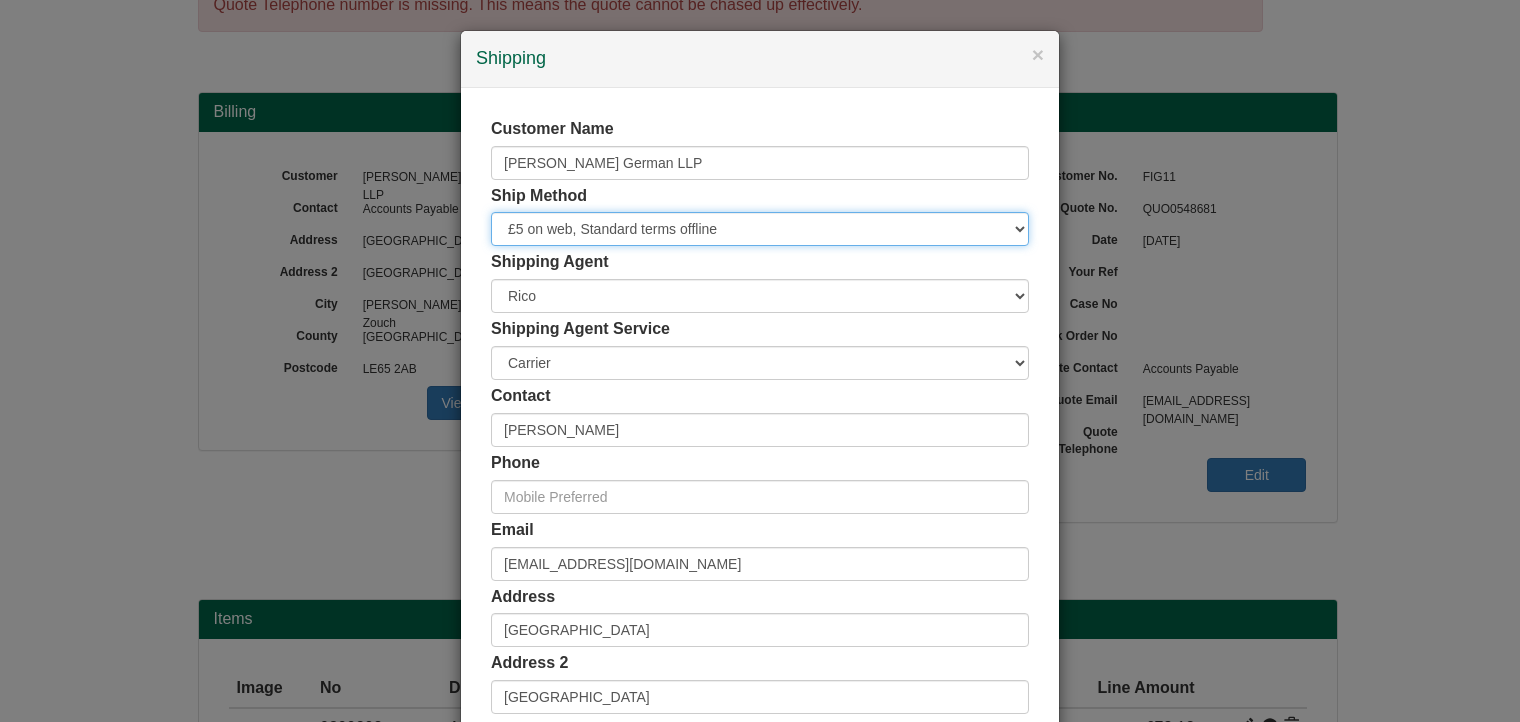 select on "BESPOKE9" 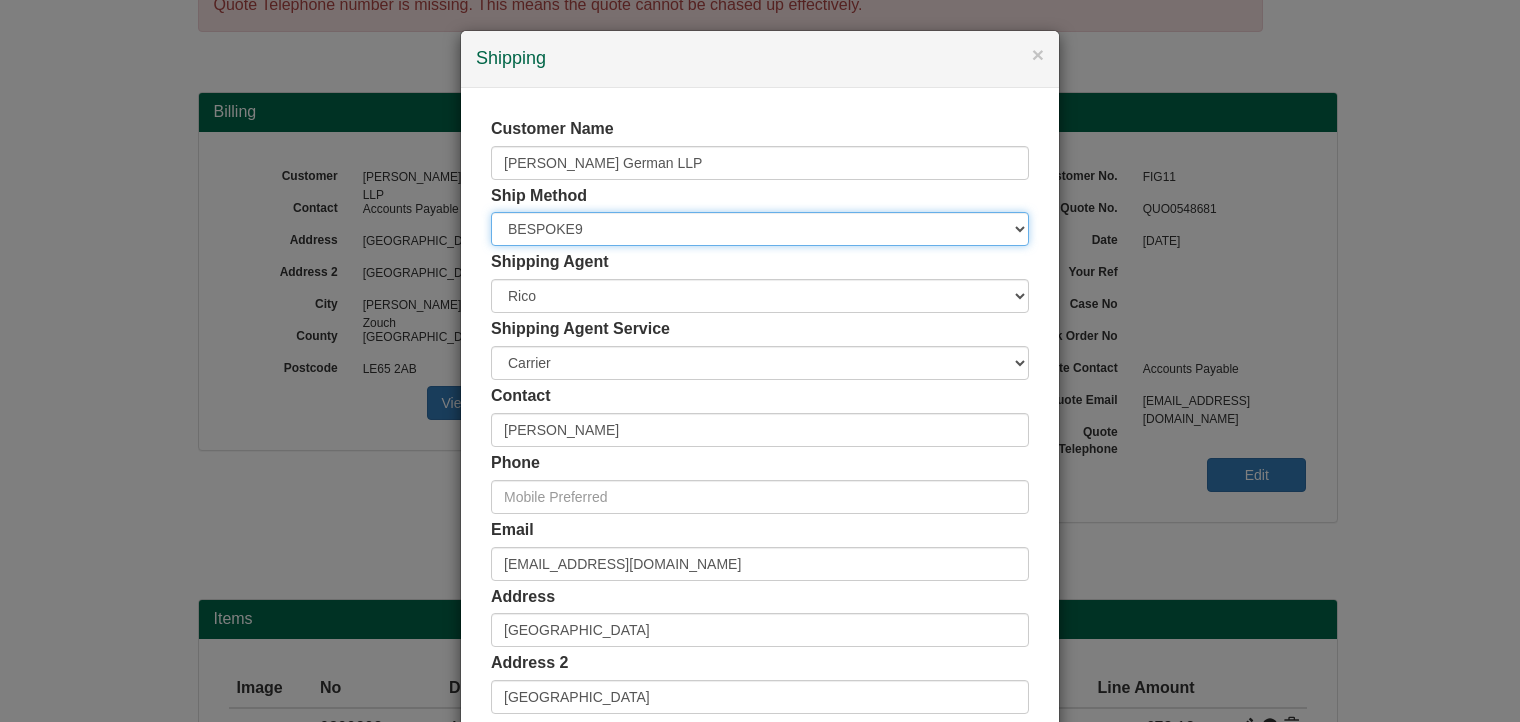 click on "Free of Charge
£5 Flat Rate
£7.50 Flat Rate
£10 Flat Rate
BESPOKE2
BESPOKE3
BESPOKE4
BESPOKE5
BESPOKE6
BESPOKE7
BESPOKE8
BESPOKE9
Standard Shipping
£5 on web, Standard terms offline" at bounding box center [760, 229] 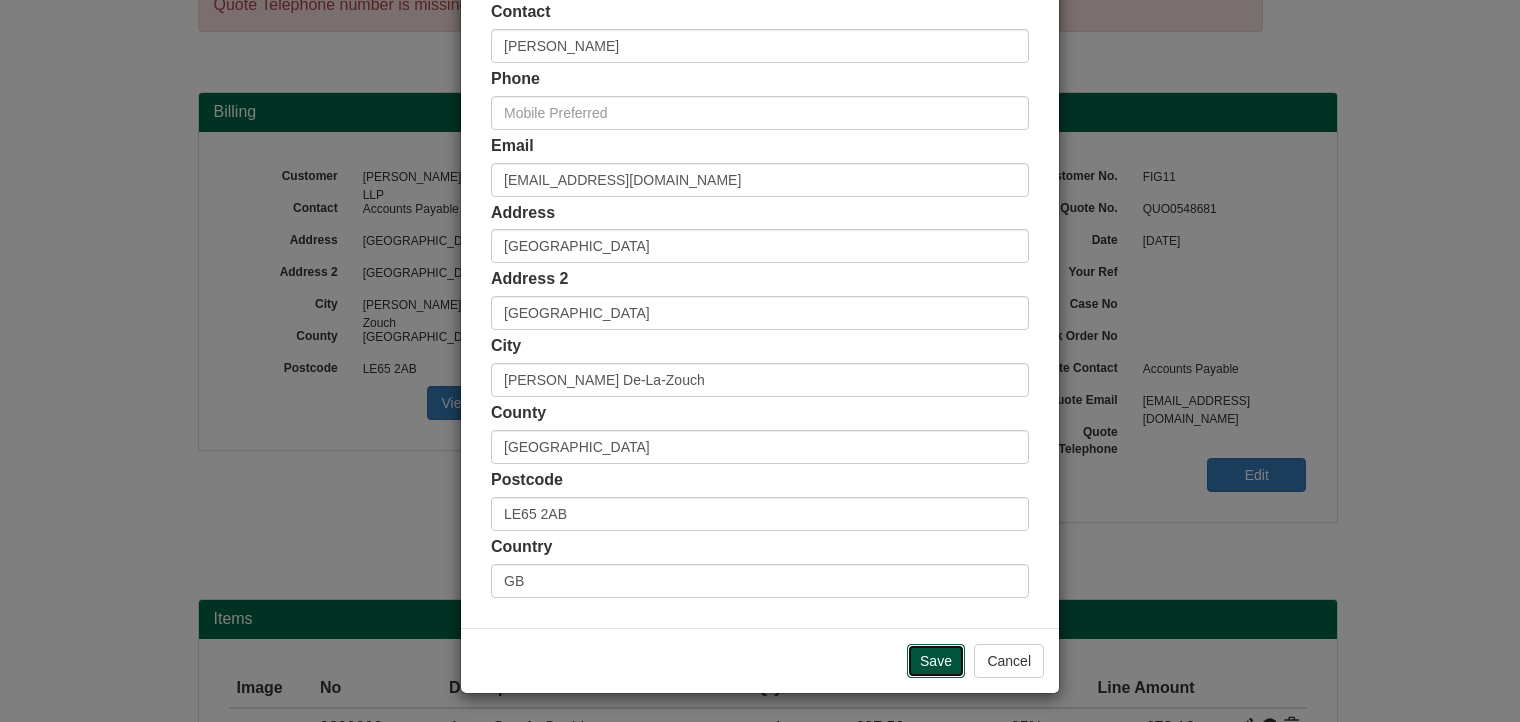click on "Save" at bounding box center [936, 661] 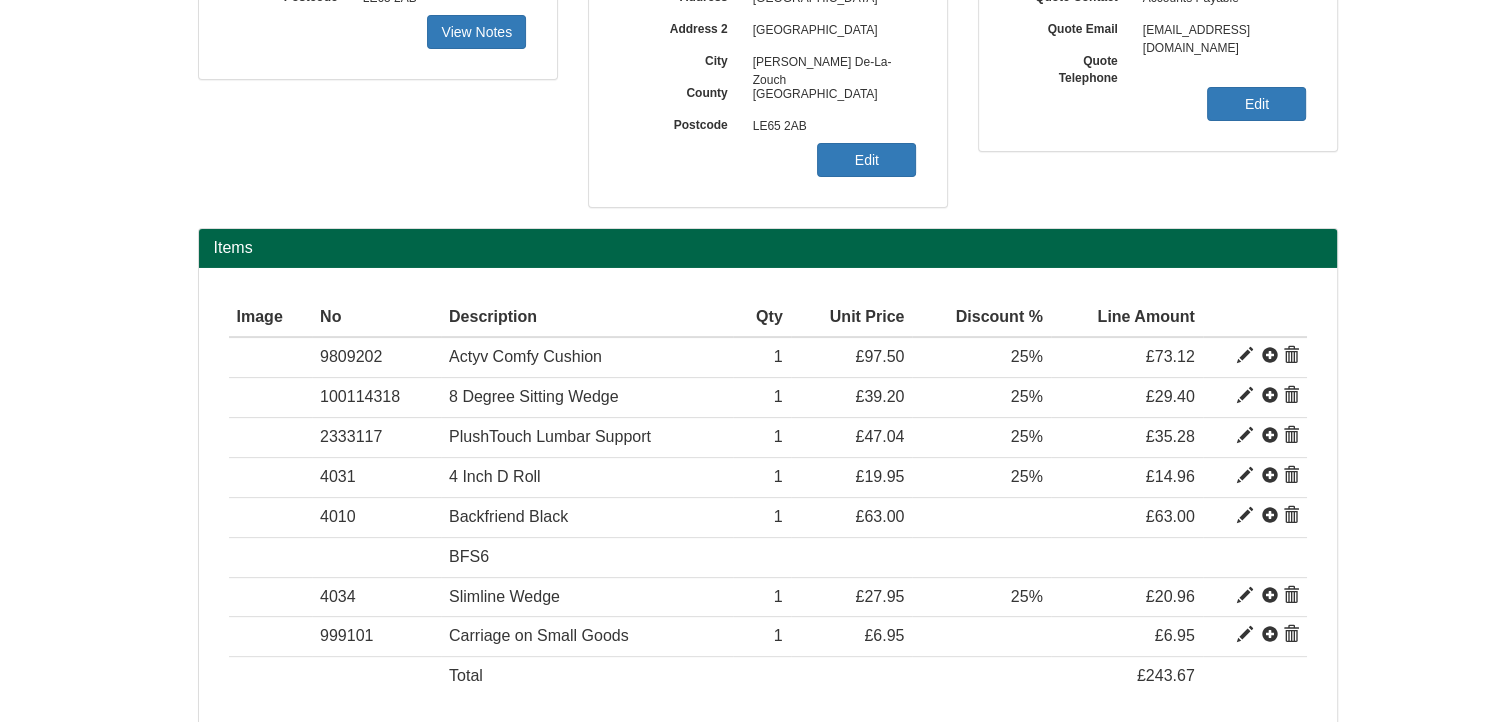 scroll, scrollTop: 567, scrollLeft: 0, axis: vertical 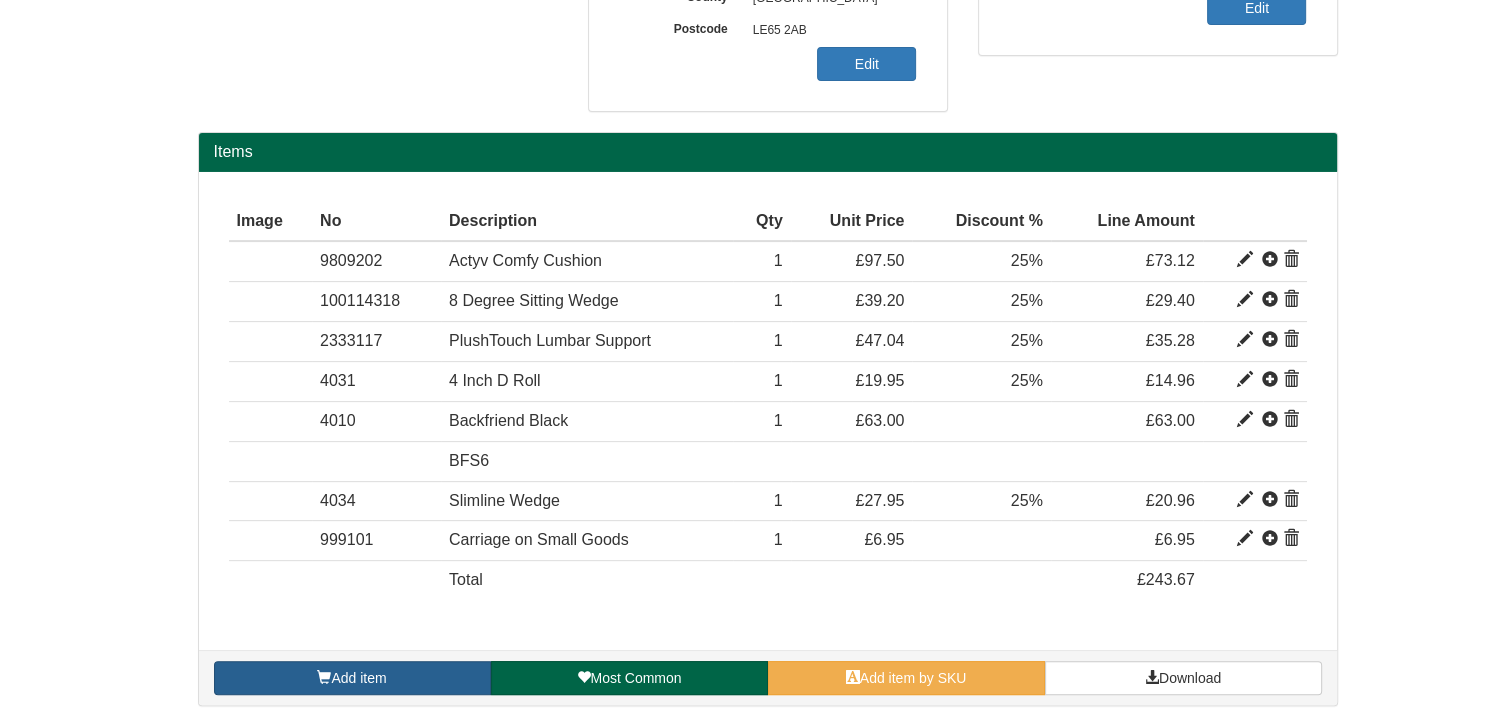 click on "Add item" at bounding box center [352, 678] 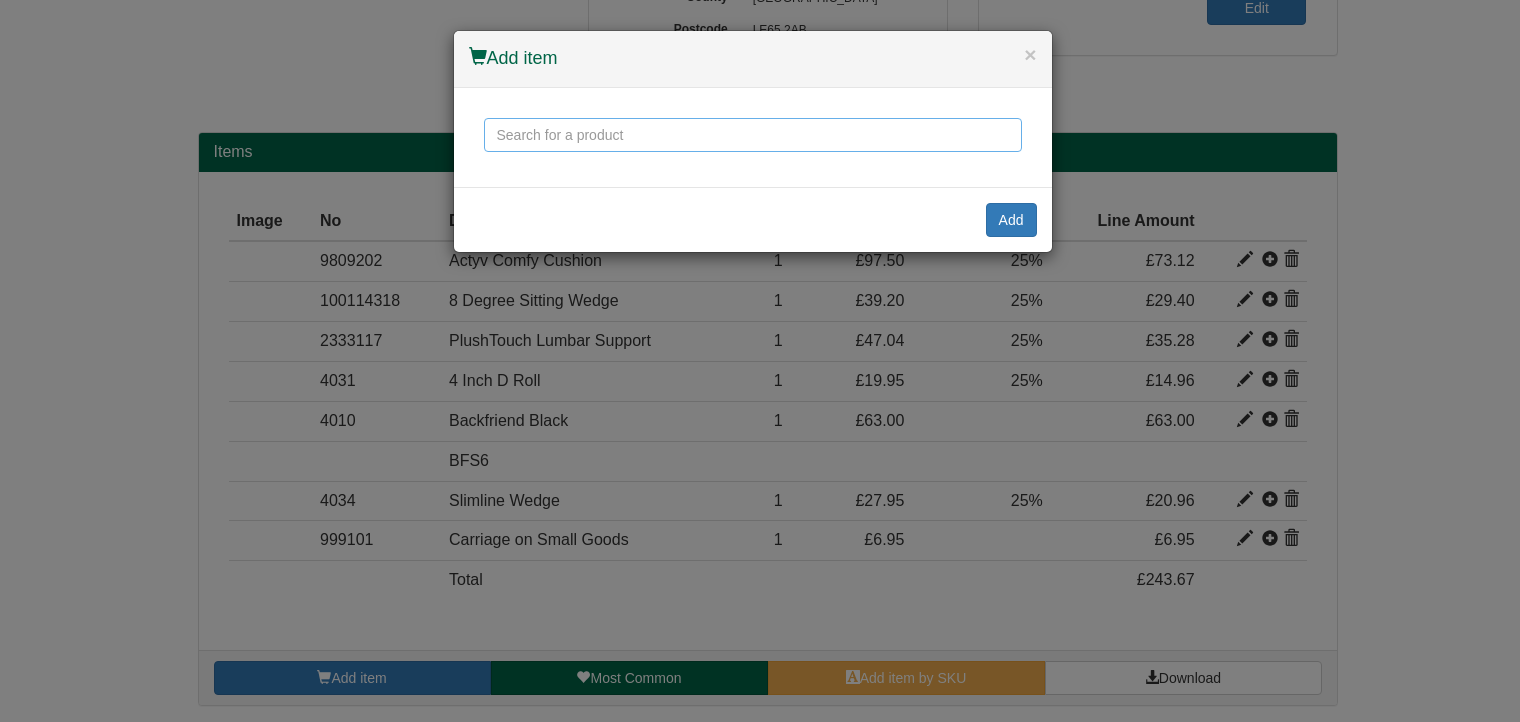 click at bounding box center [753, 135] 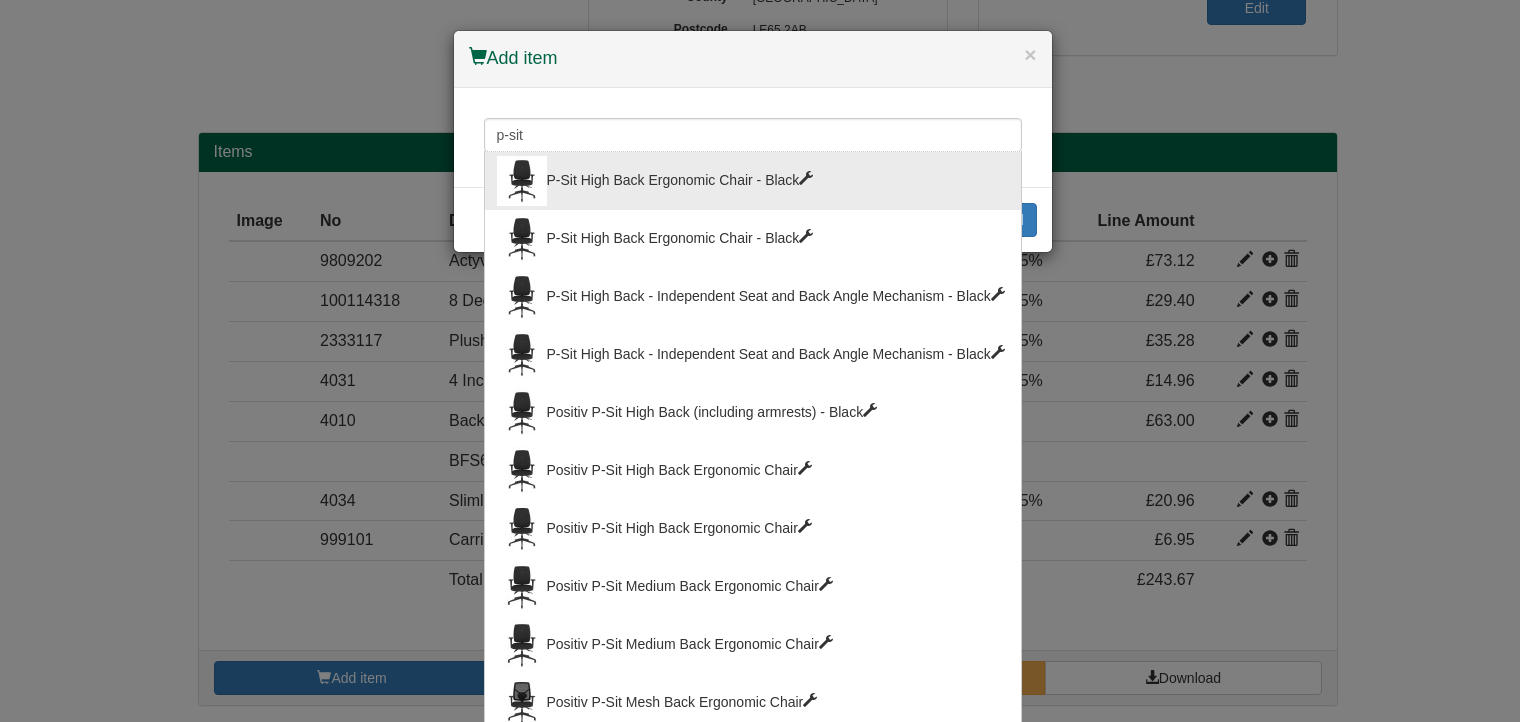 click on "P-Sit High Back Ergonomic Chair - Black" at bounding box center (753, 181) 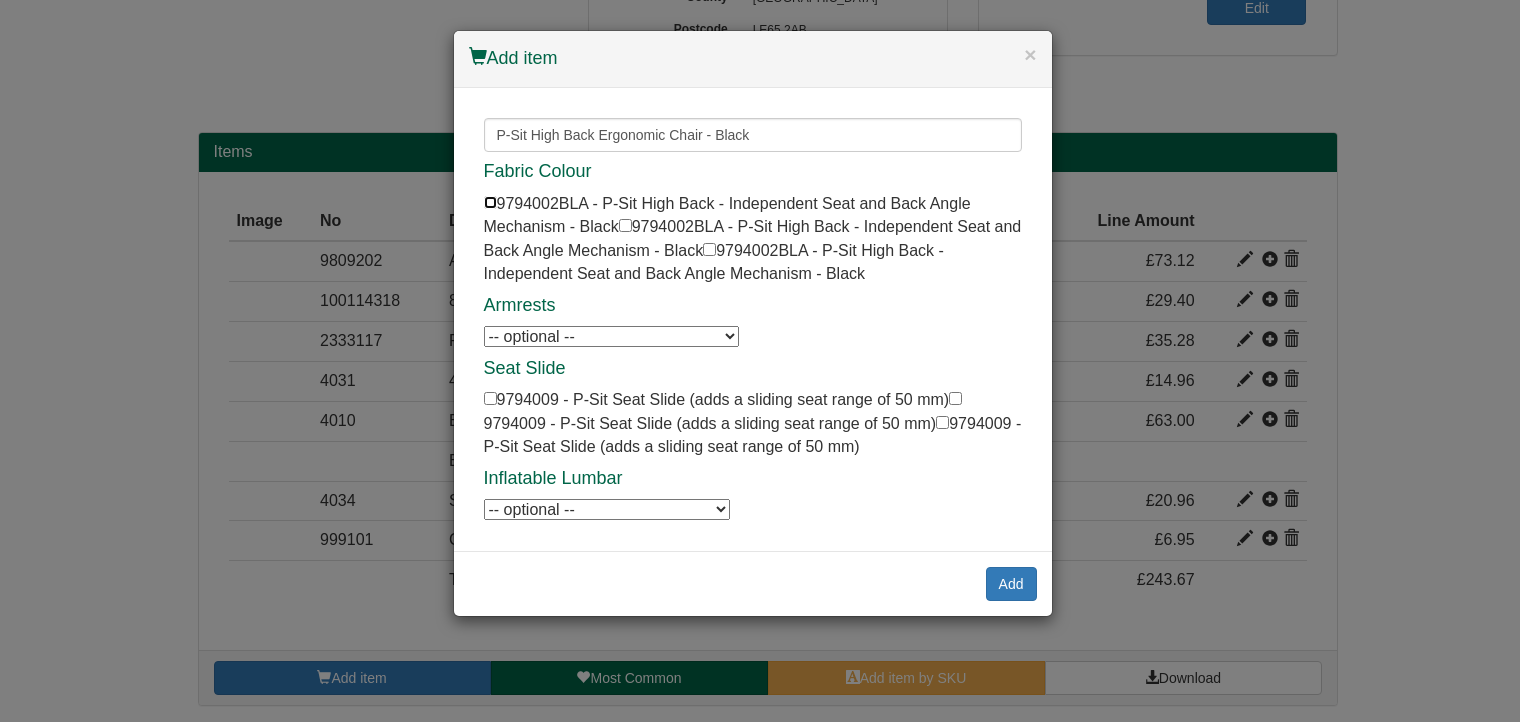 click at bounding box center (490, 202) 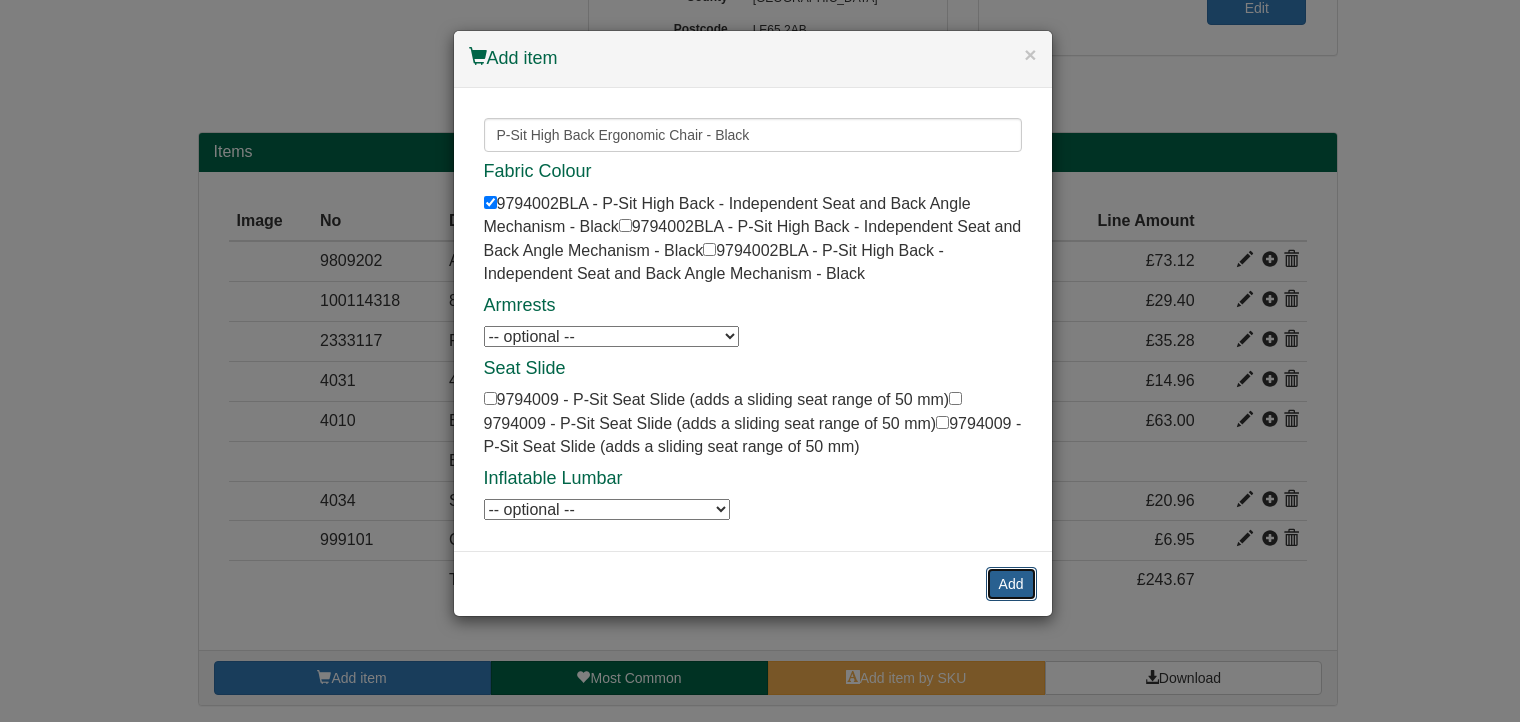 click on "Add" at bounding box center [1011, 584] 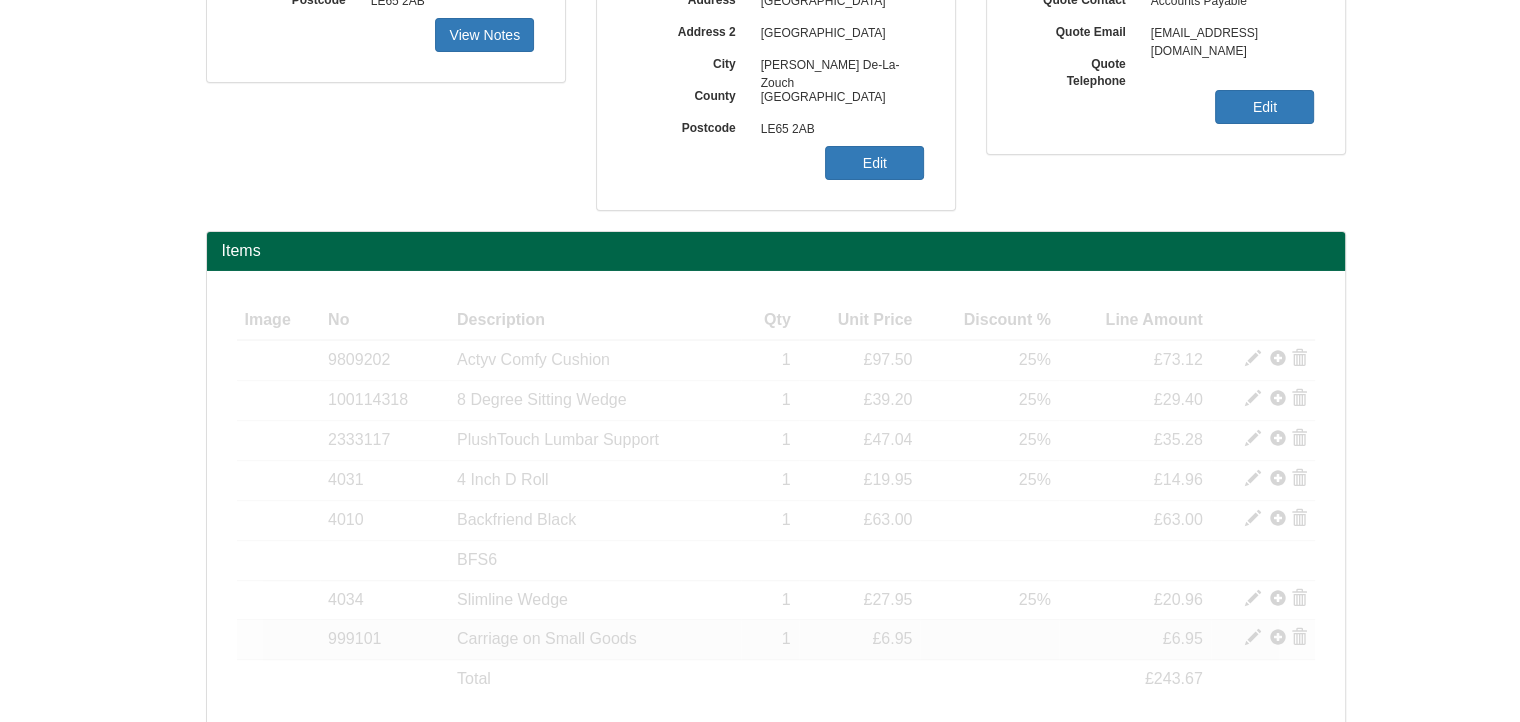 scroll, scrollTop: 367, scrollLeft: 0, axis: vertical 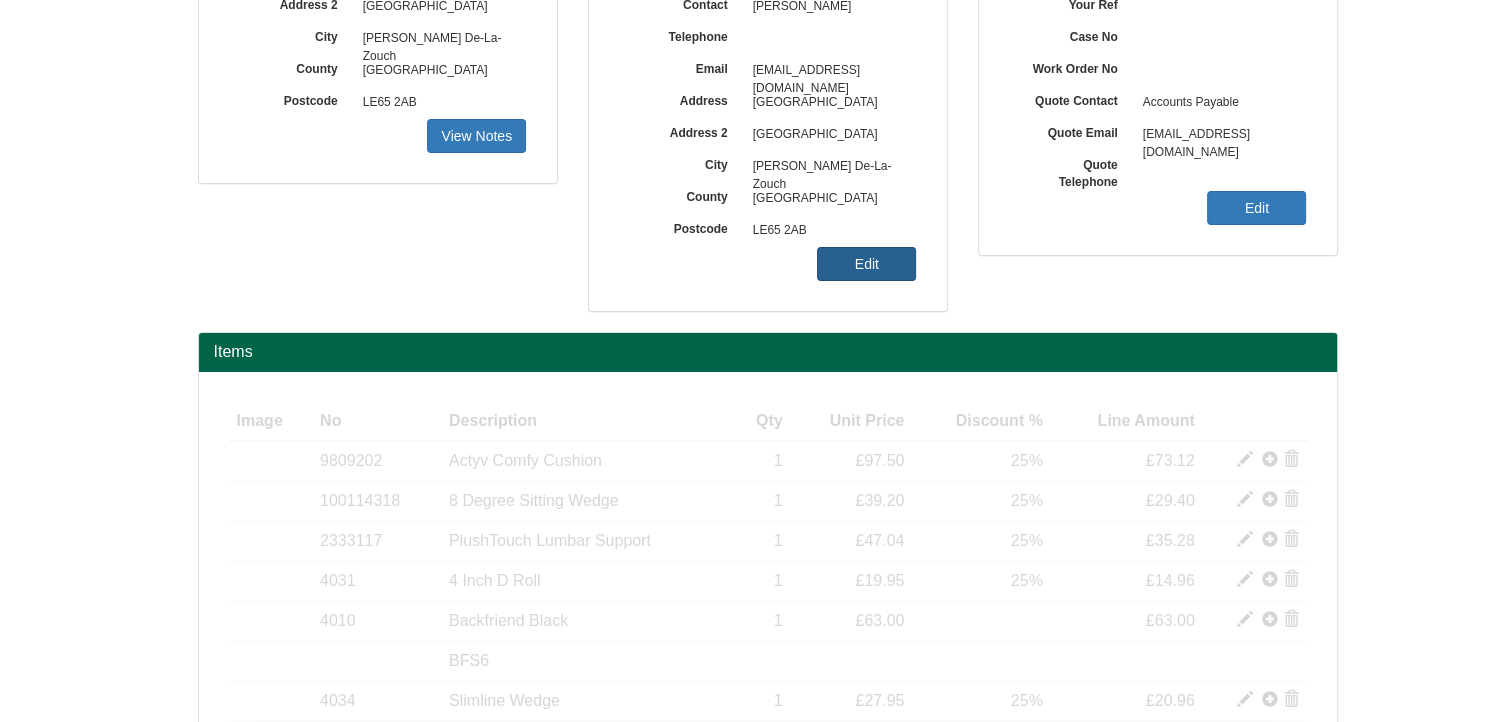 click on "Edit" at bounding box center (866, 264) 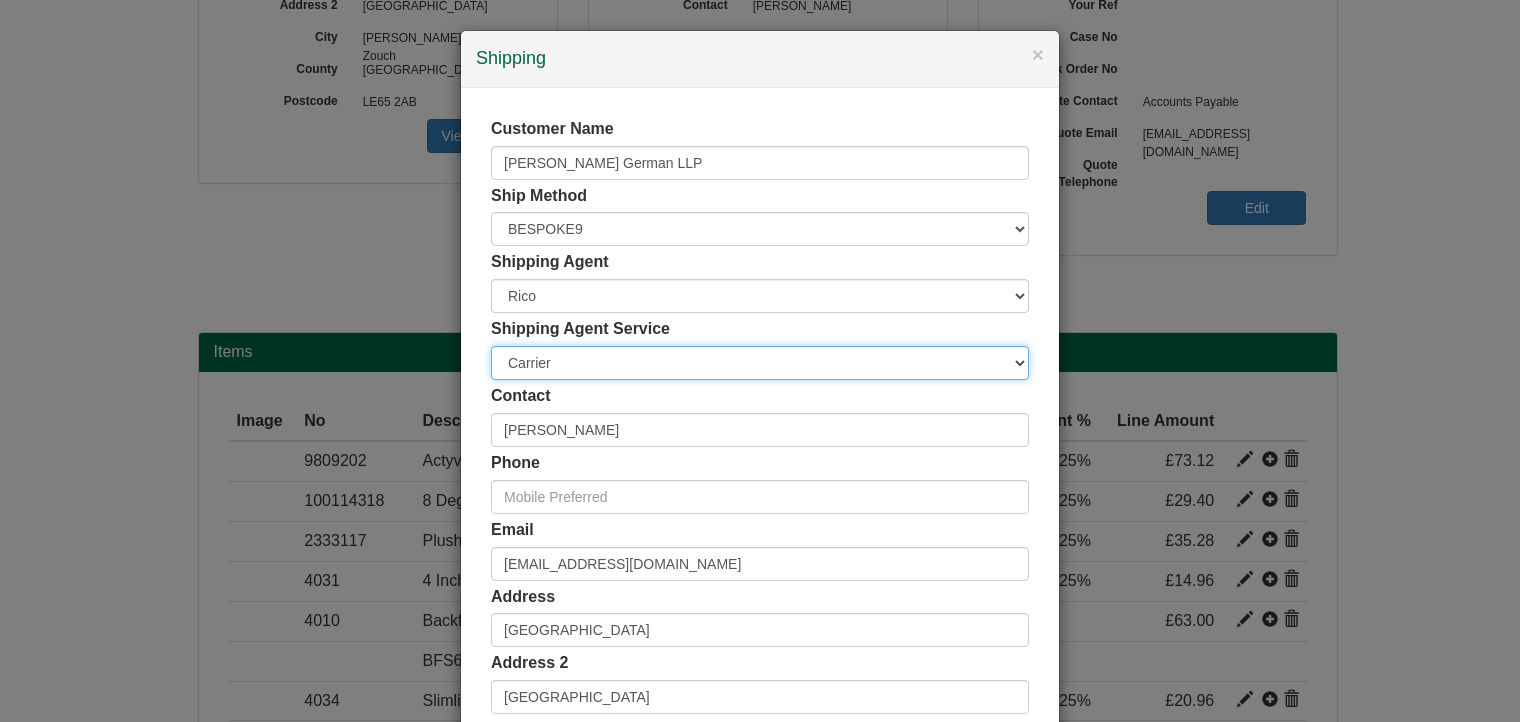 click on "Carrier
White Glove" at bounding box center (760, 363) 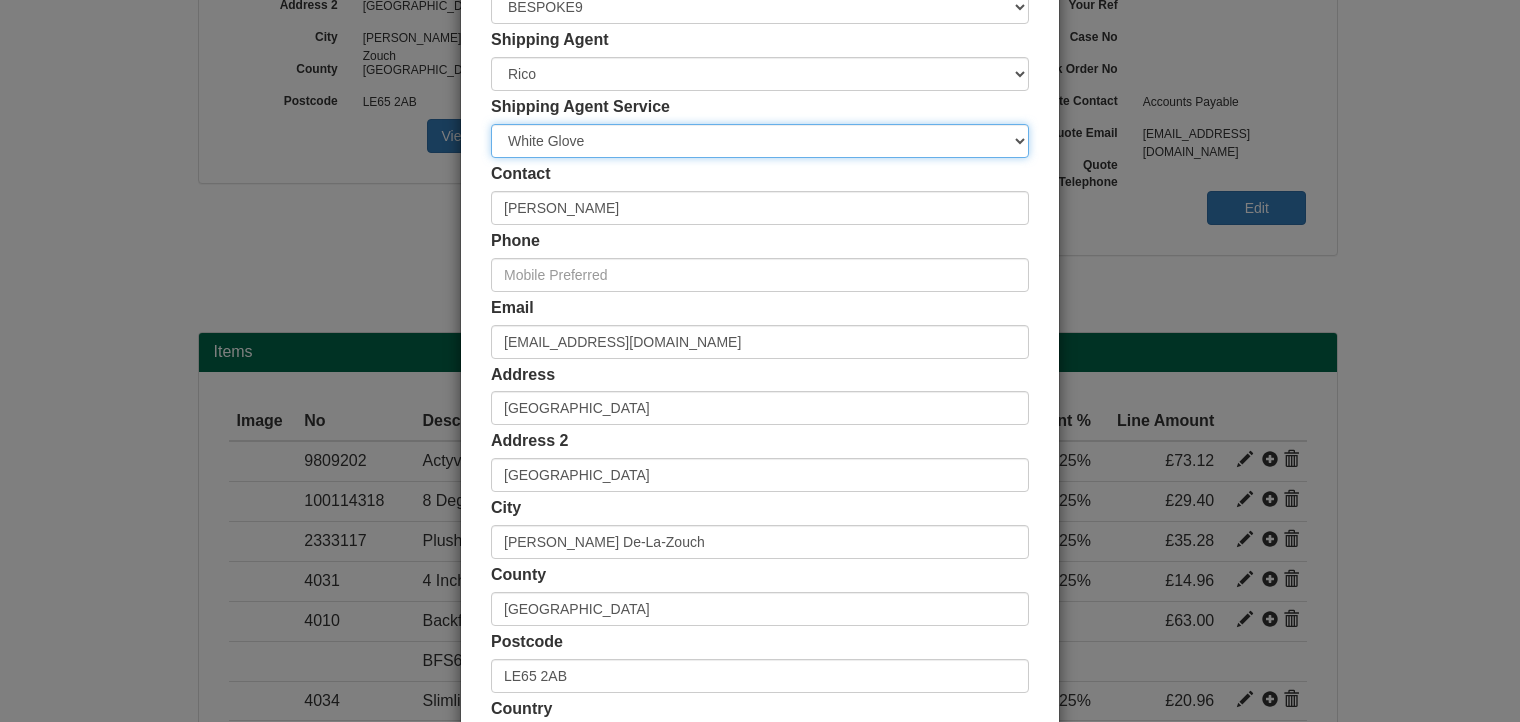scroll, scrollTop: 384, scrollLeft: 0, axis: vertical 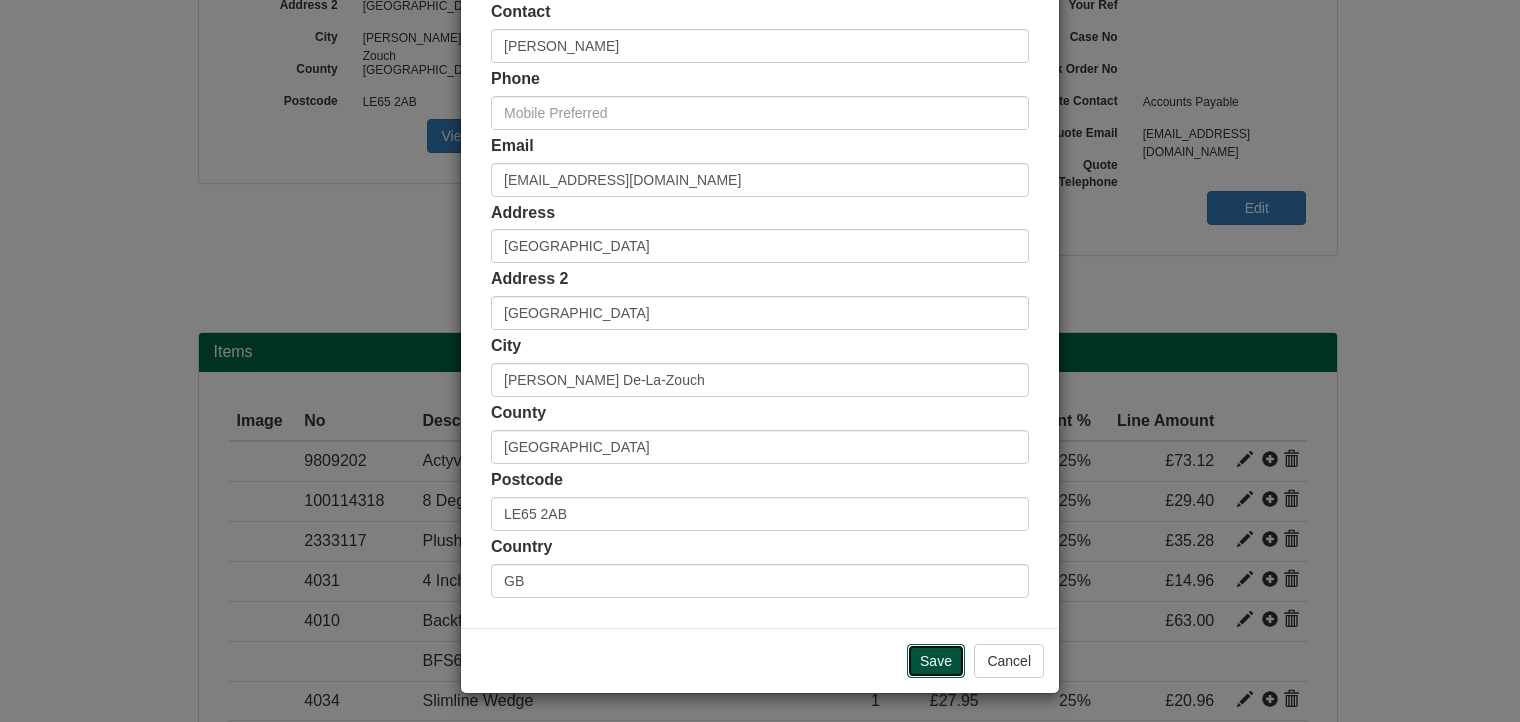 click on "Save" at bounding box center [936, 661] 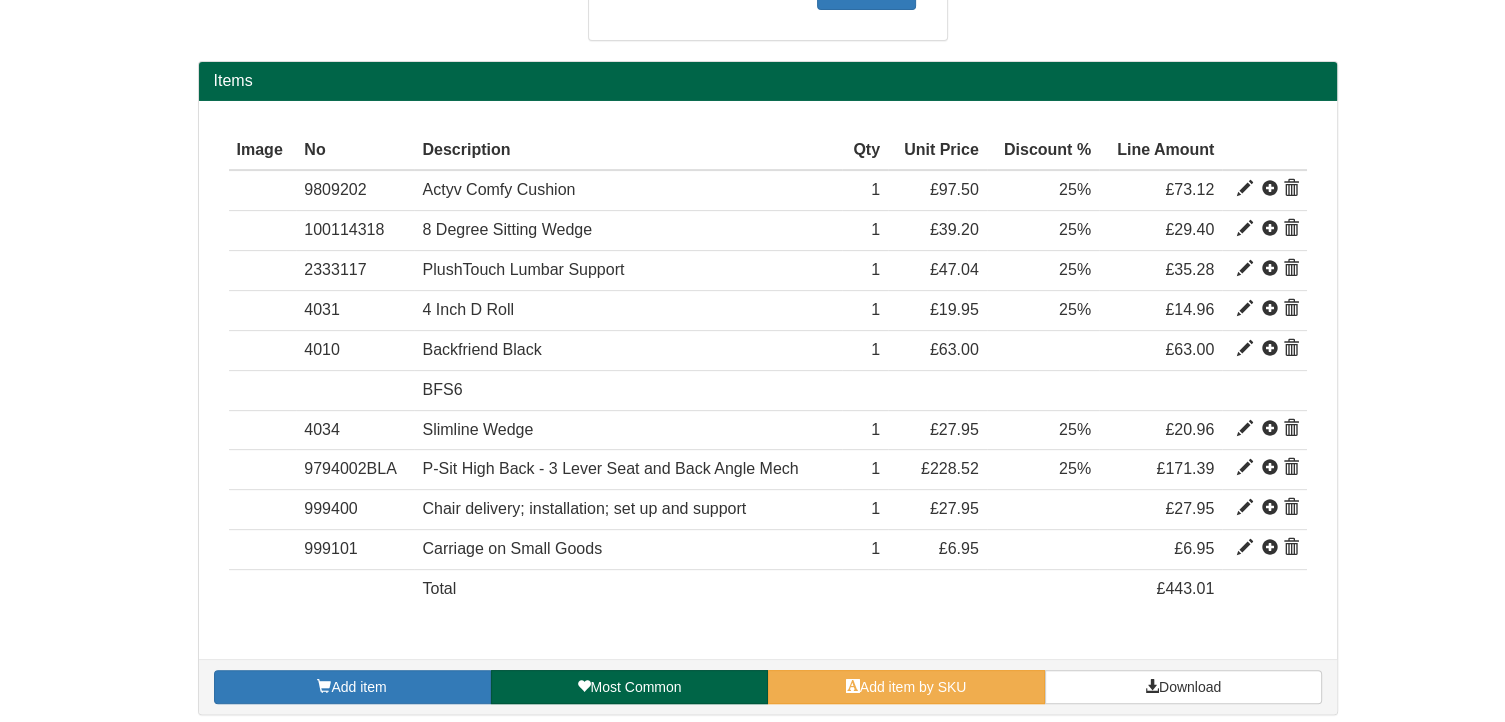 scroll, scrollTop: 646, scrollLeft: 0, axis: vertical 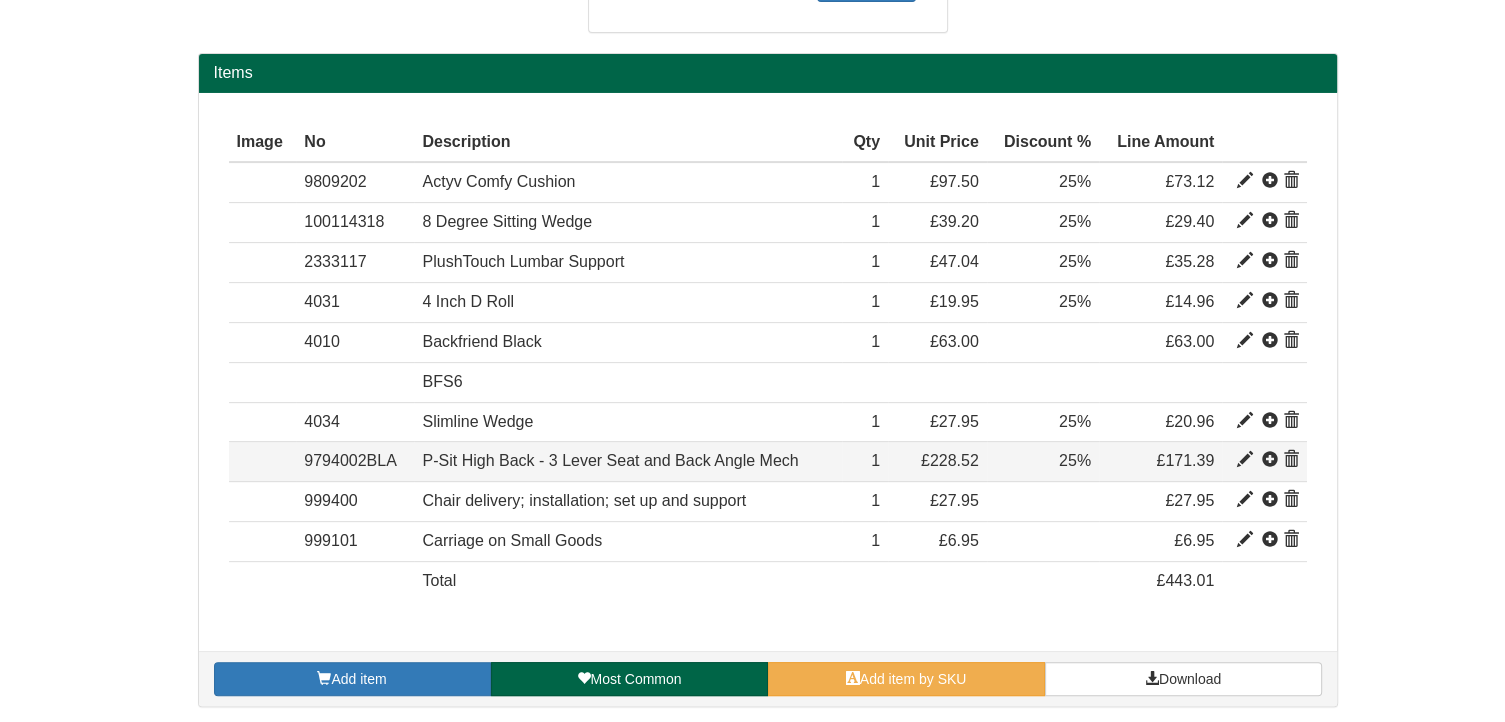 click at bounding box center [1291, 460] 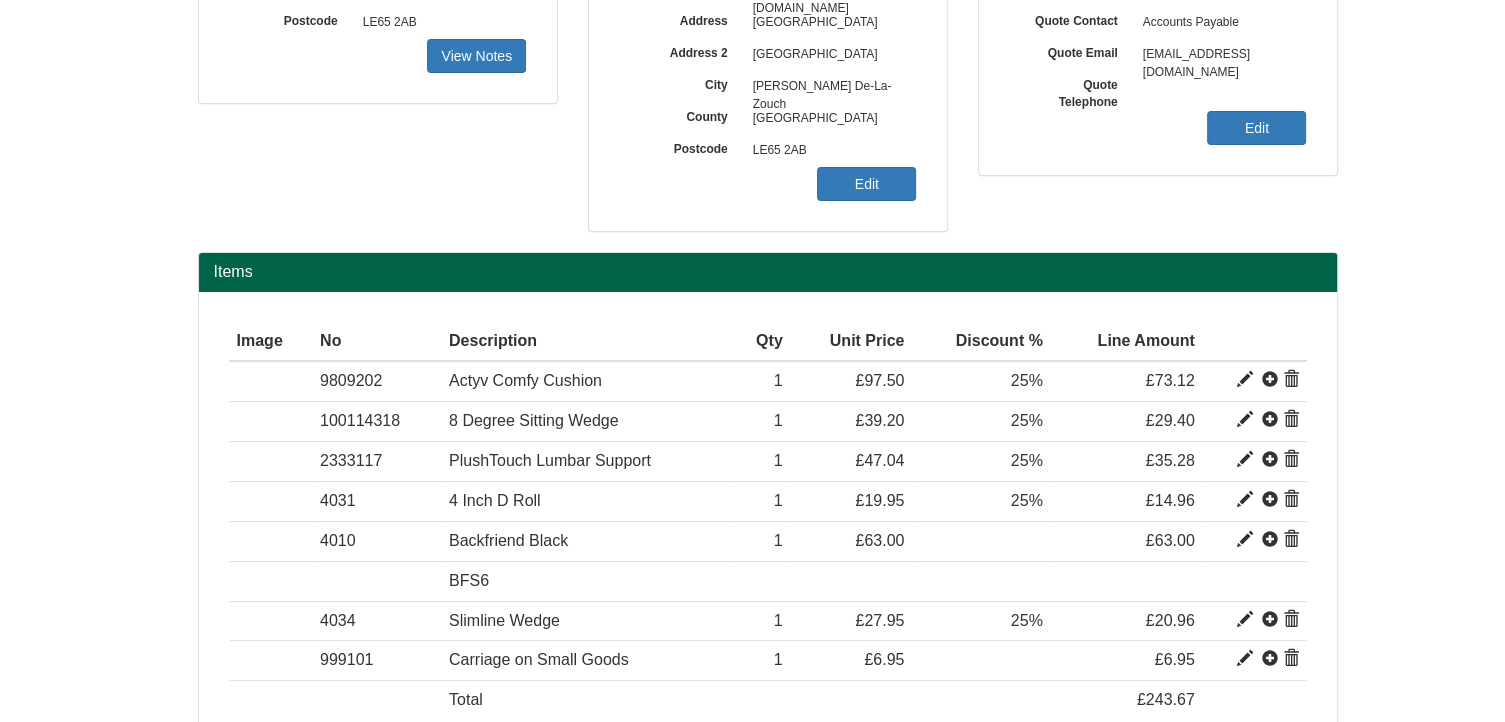 scroll, scrollTop: 567, scrollLeft: 0, axis: vertical 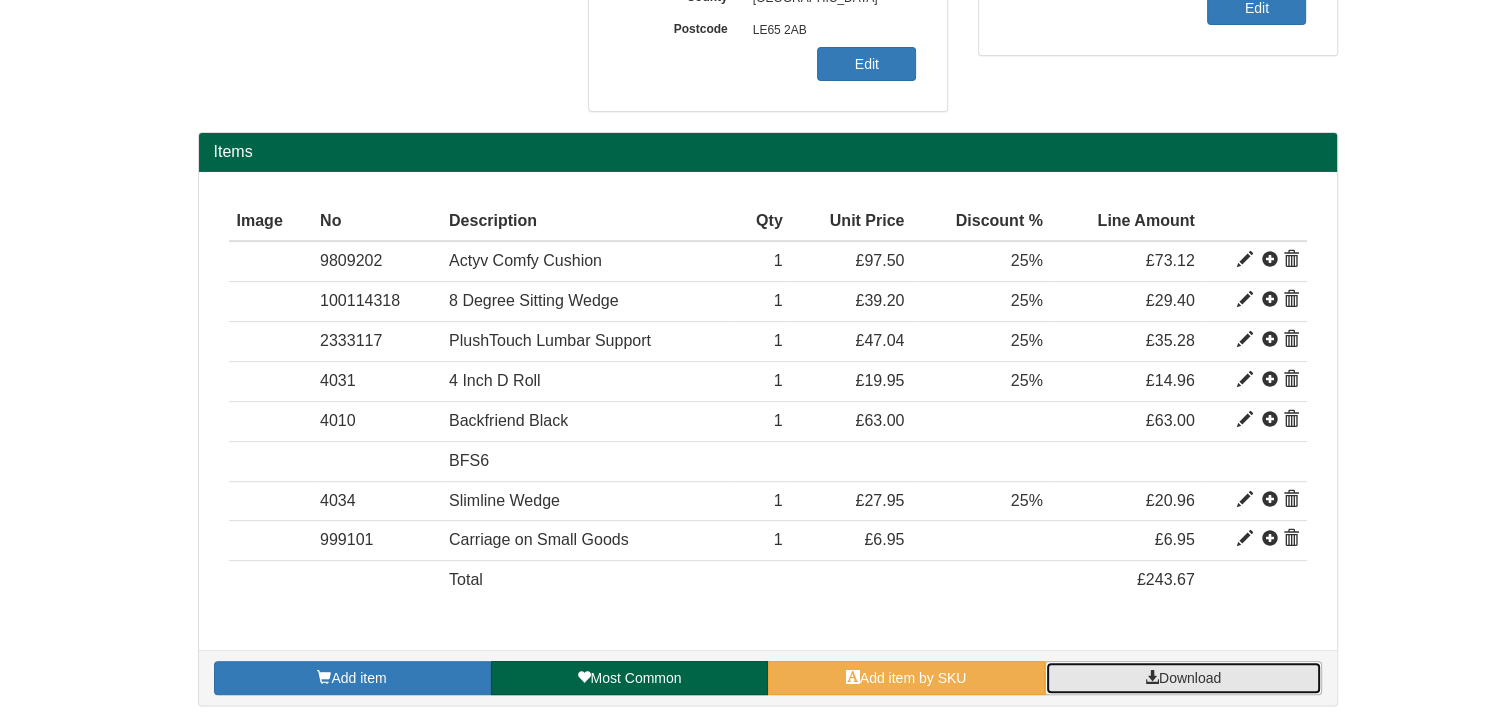 click on "Download" at bounding box center (1190, 678) 